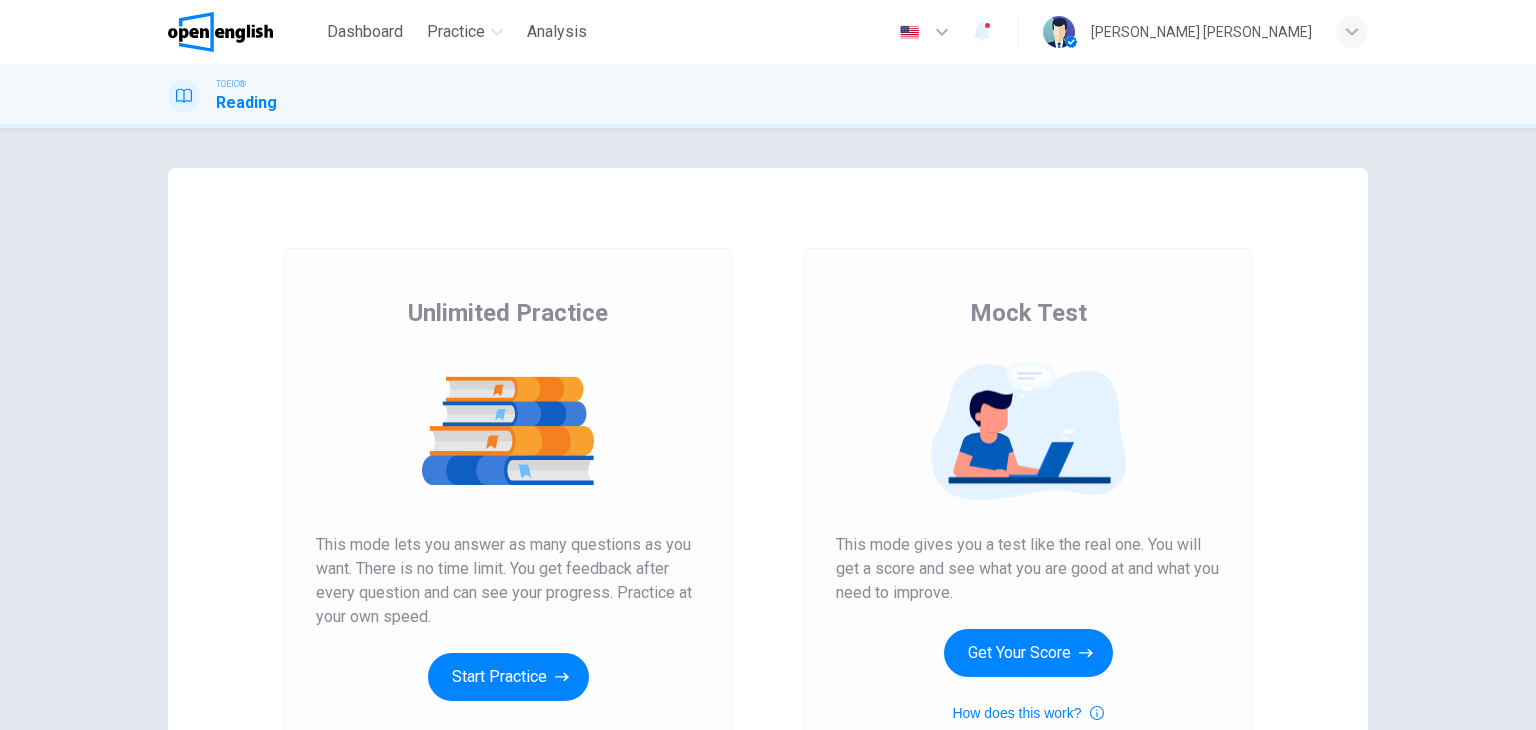 scroll, scrollTop: 0, scrollLeft: 0, axis: both 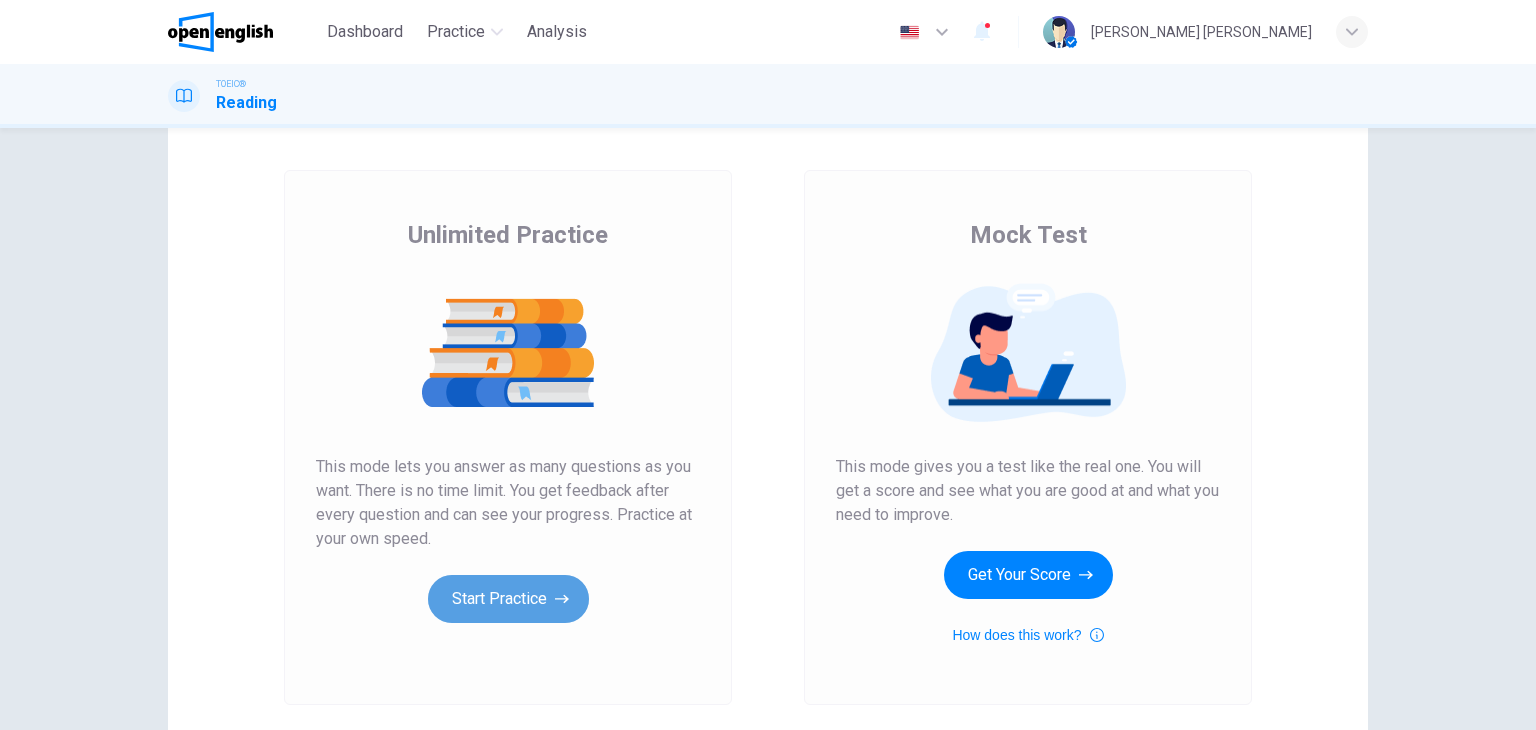 click on "Start Practice" at bounding box center [508, 599] 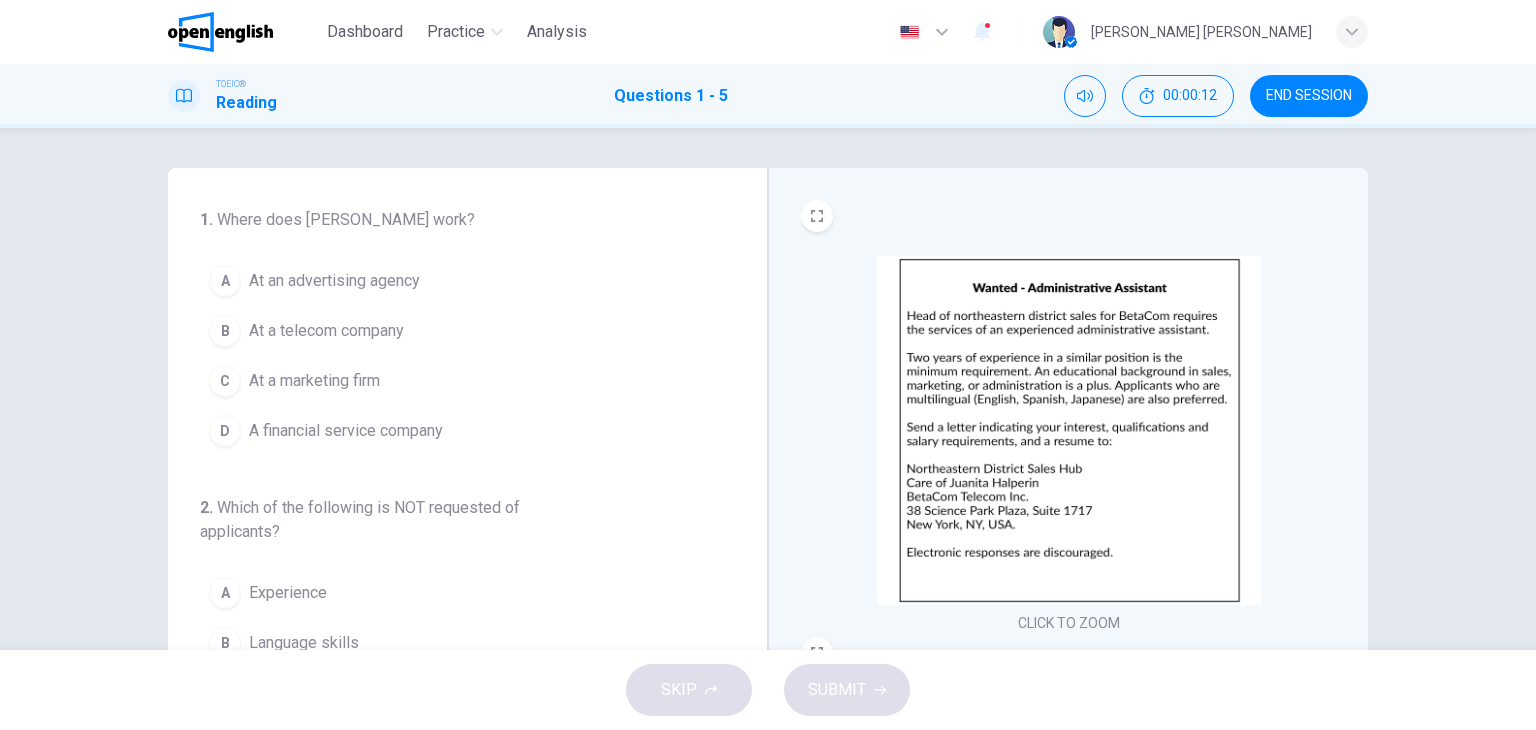 scroll, scrollTop: 0, scrollLeft: 0, axis: both 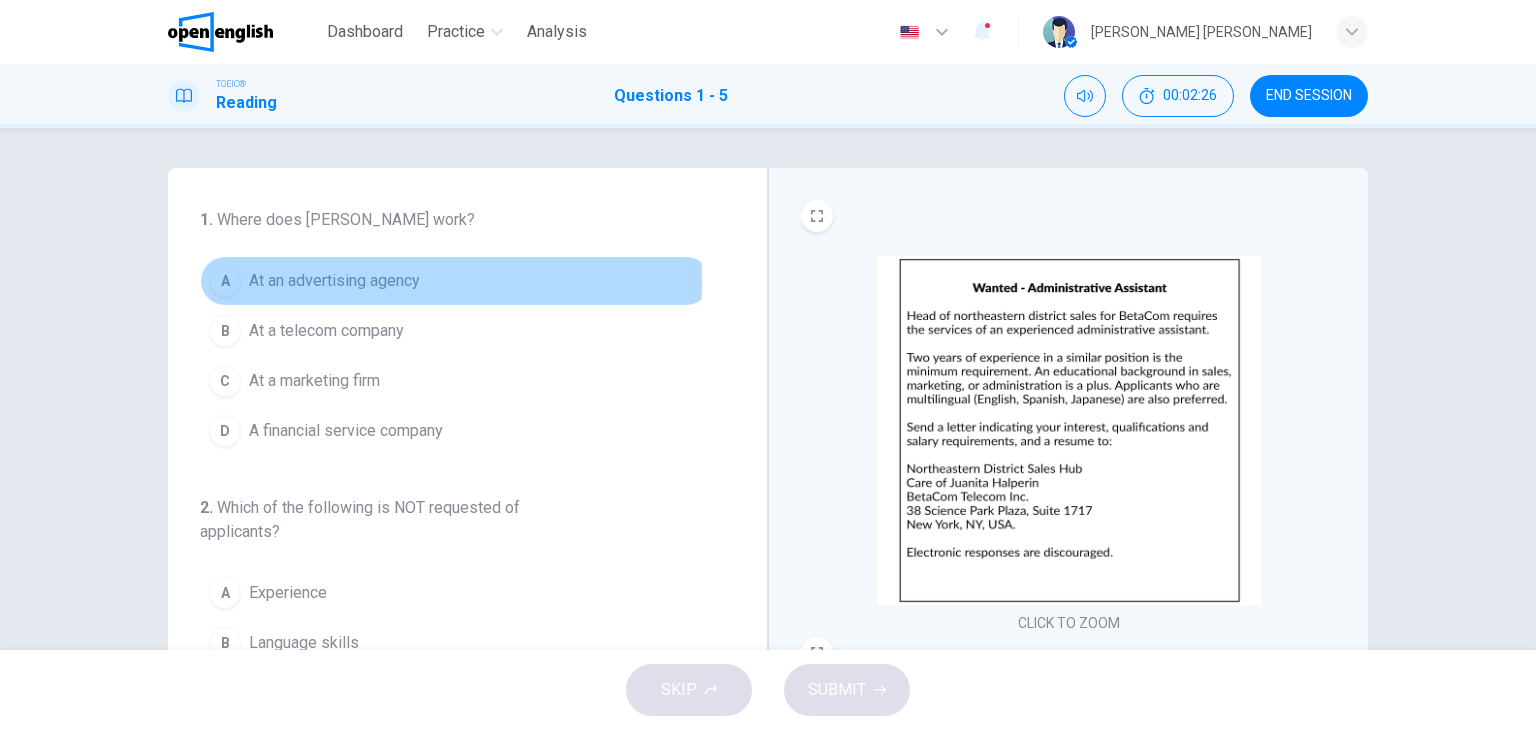 click on "A" at bounding box center [225, 281] 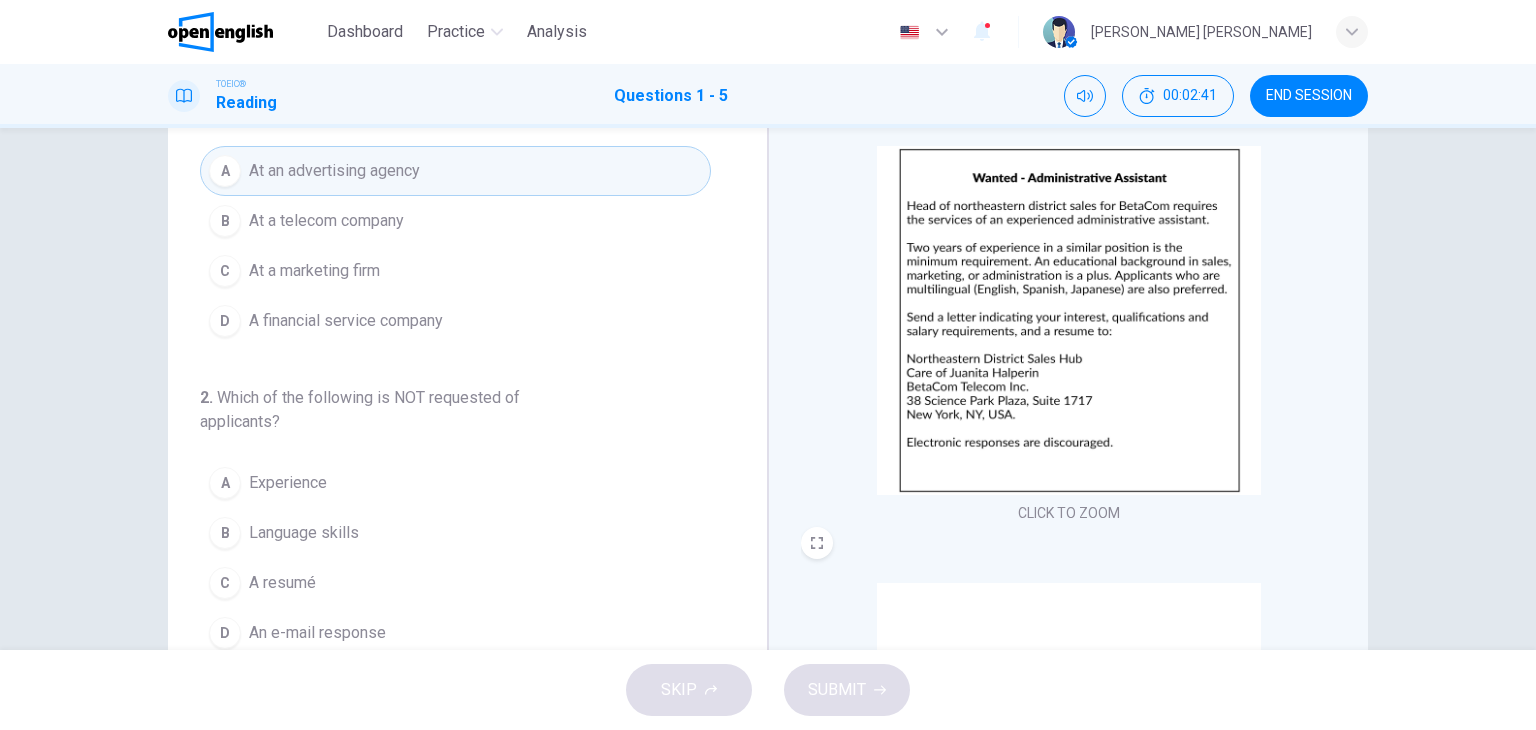 scroll, scrollTop: 108, scrollLeft: 0, axis: vertical 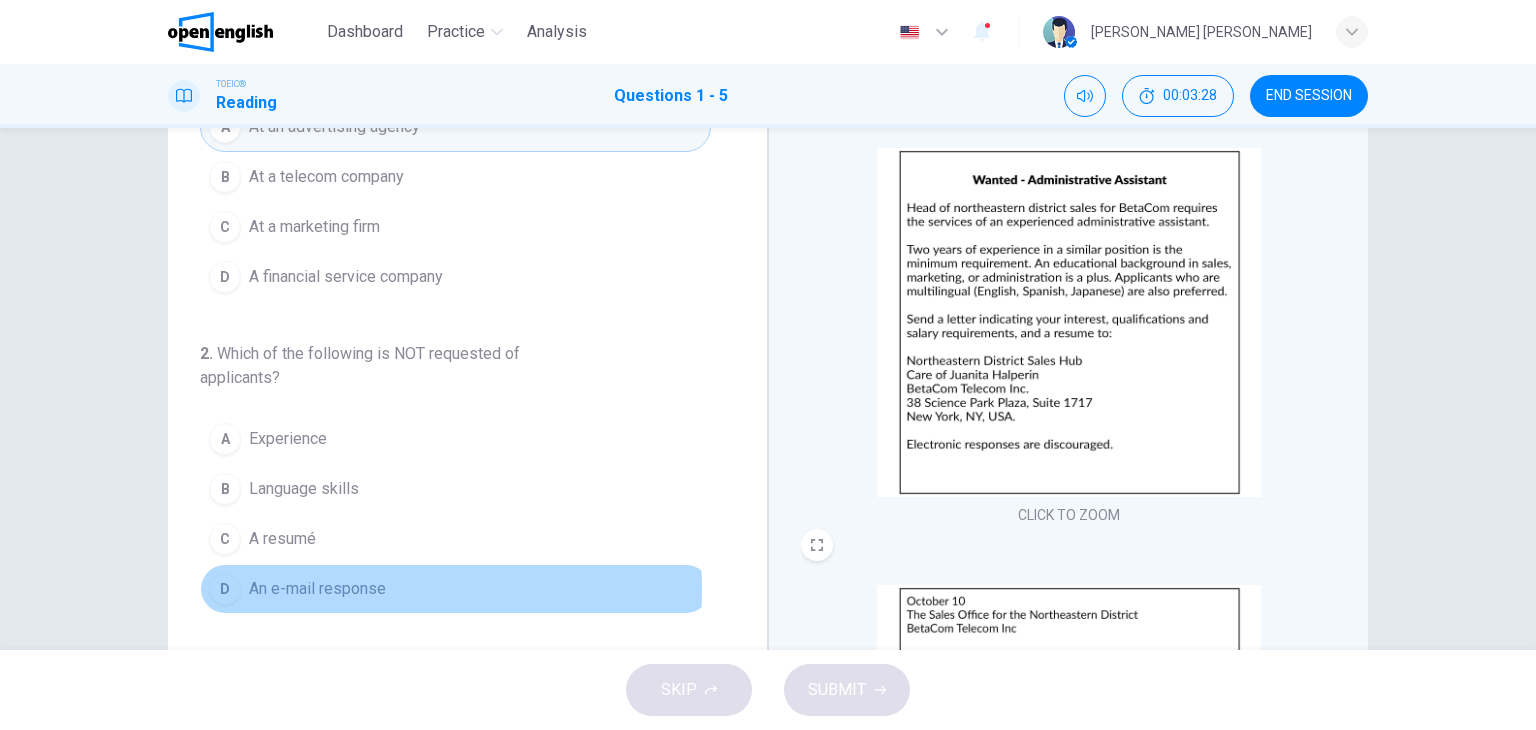 click on "D" at bounding box center [225, 589] 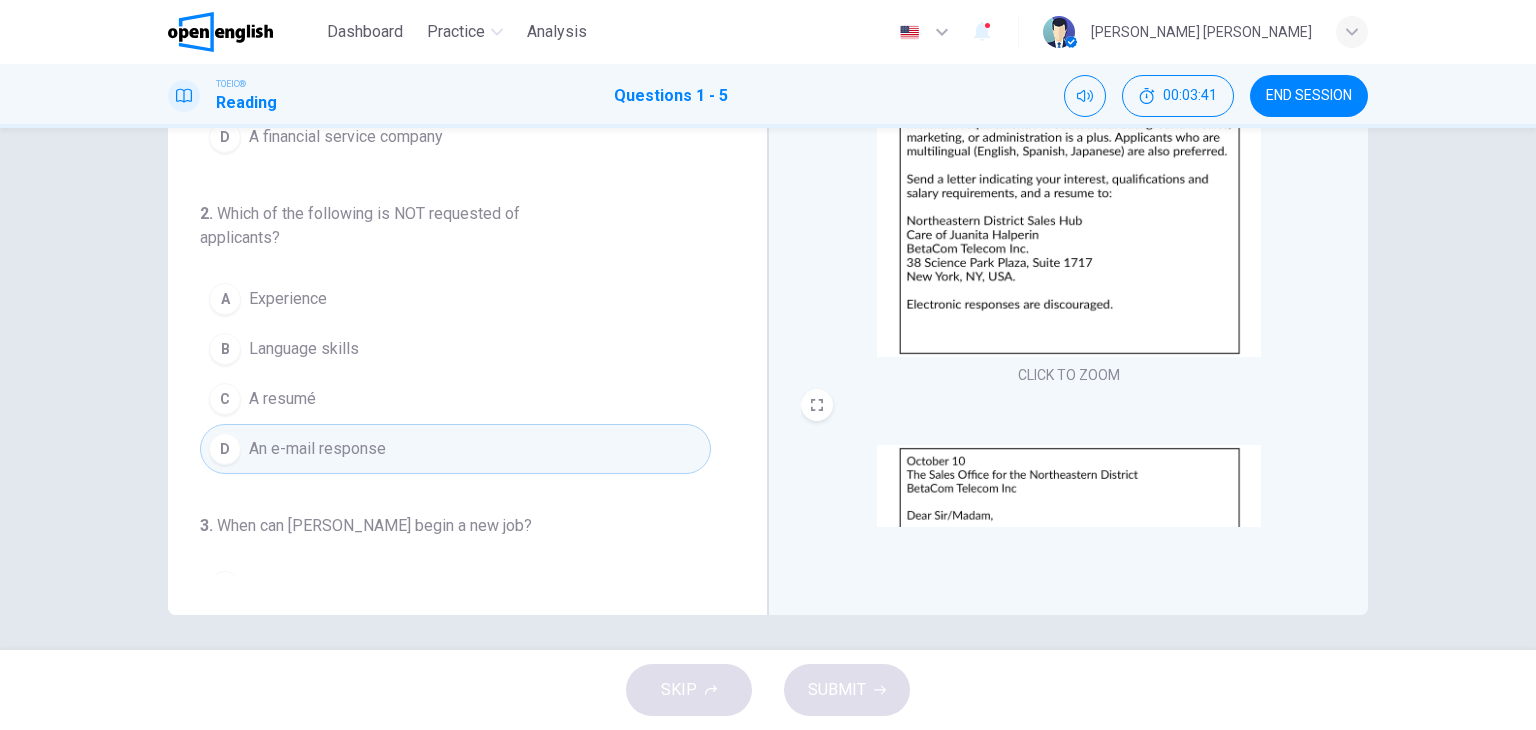 scroll, scrollTop: 253, scrollLeft: 0, axis: vertical 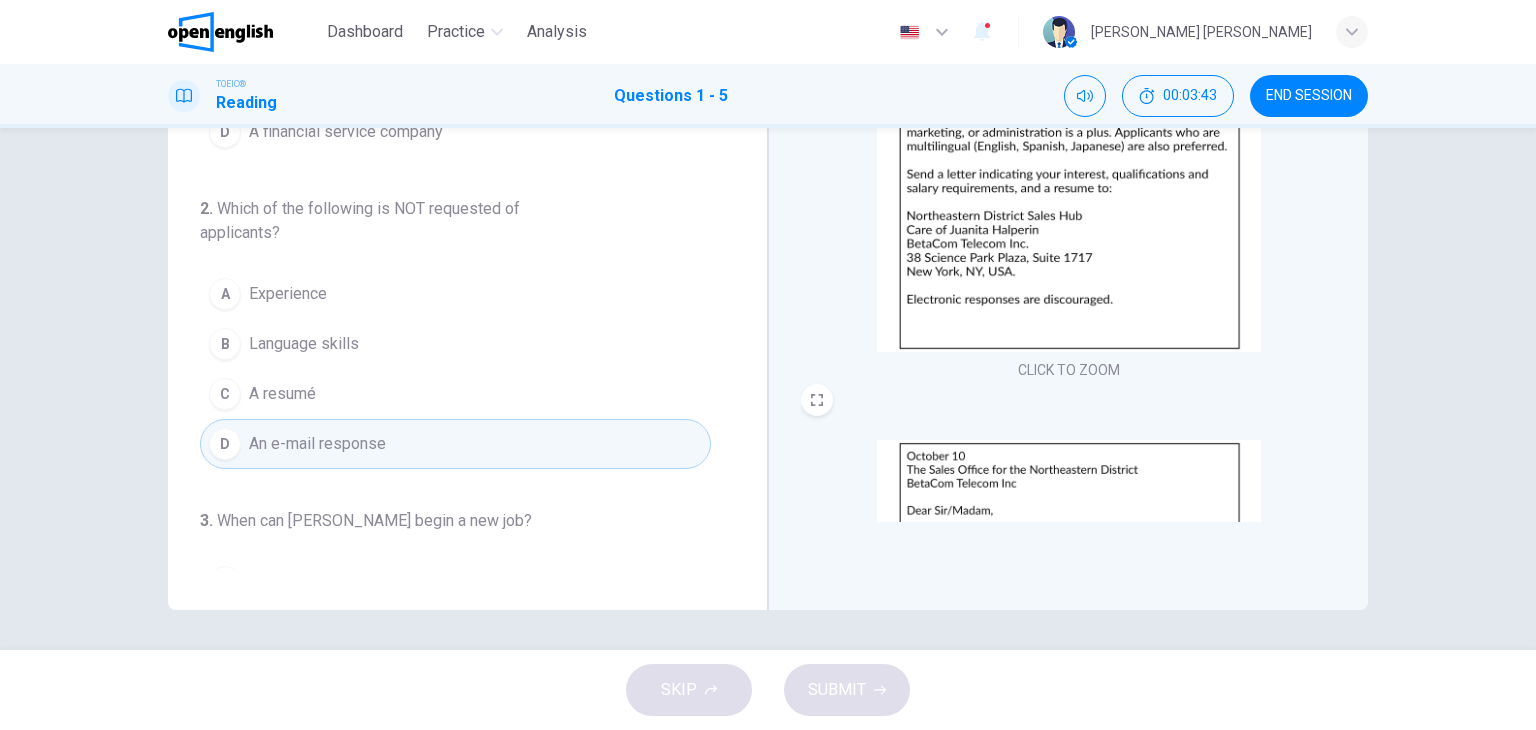 click on "When can [PERSON_NAME] begin a new job?" at bounding box center [374, 520] 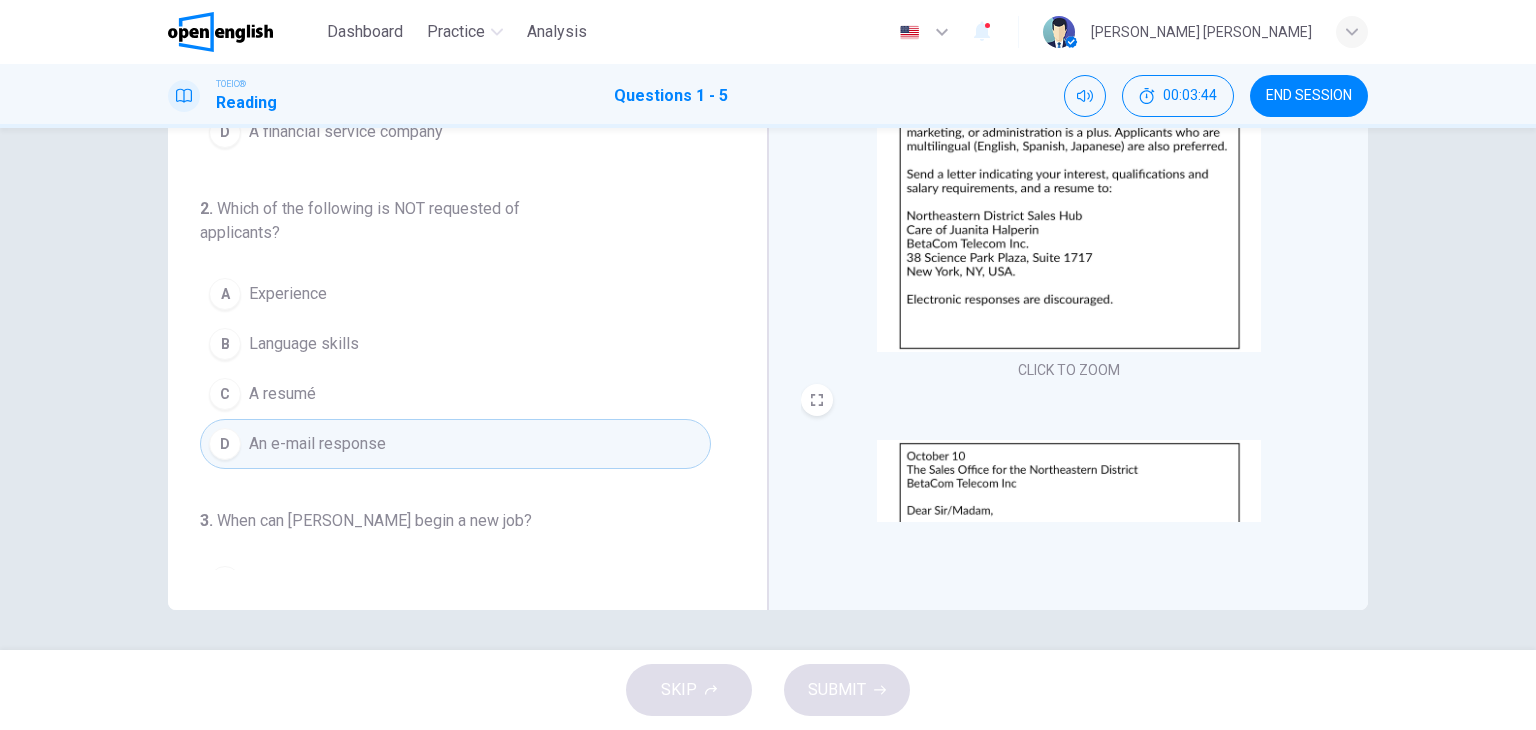 click on "3 .   When can [PERSON_NAME] begin a new job? A Immediately B [DATE] C [DATE] D [DATE]" at bounding box center [455, 633] 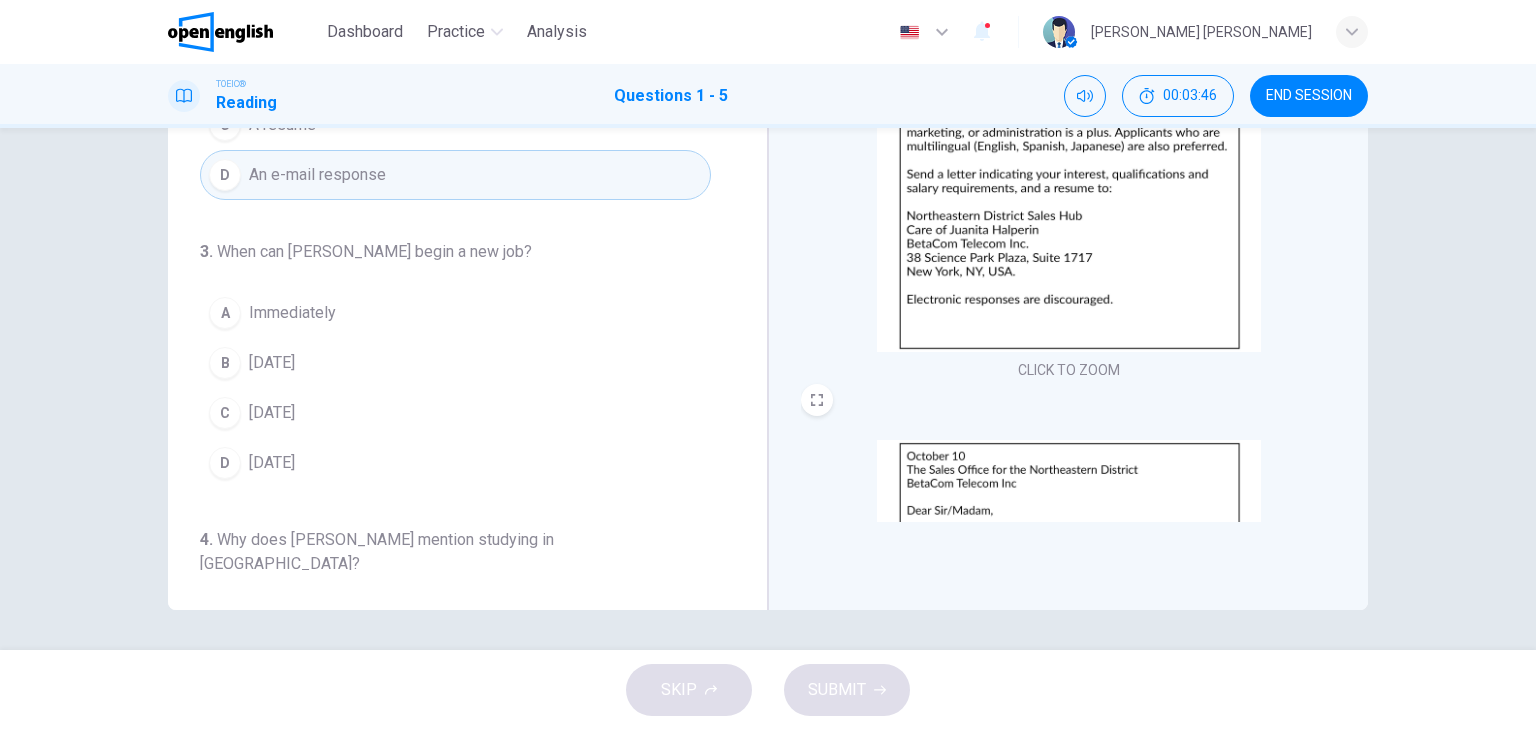 scroll, scrollTop: 316, scrollLeft: 0, axis: vertical 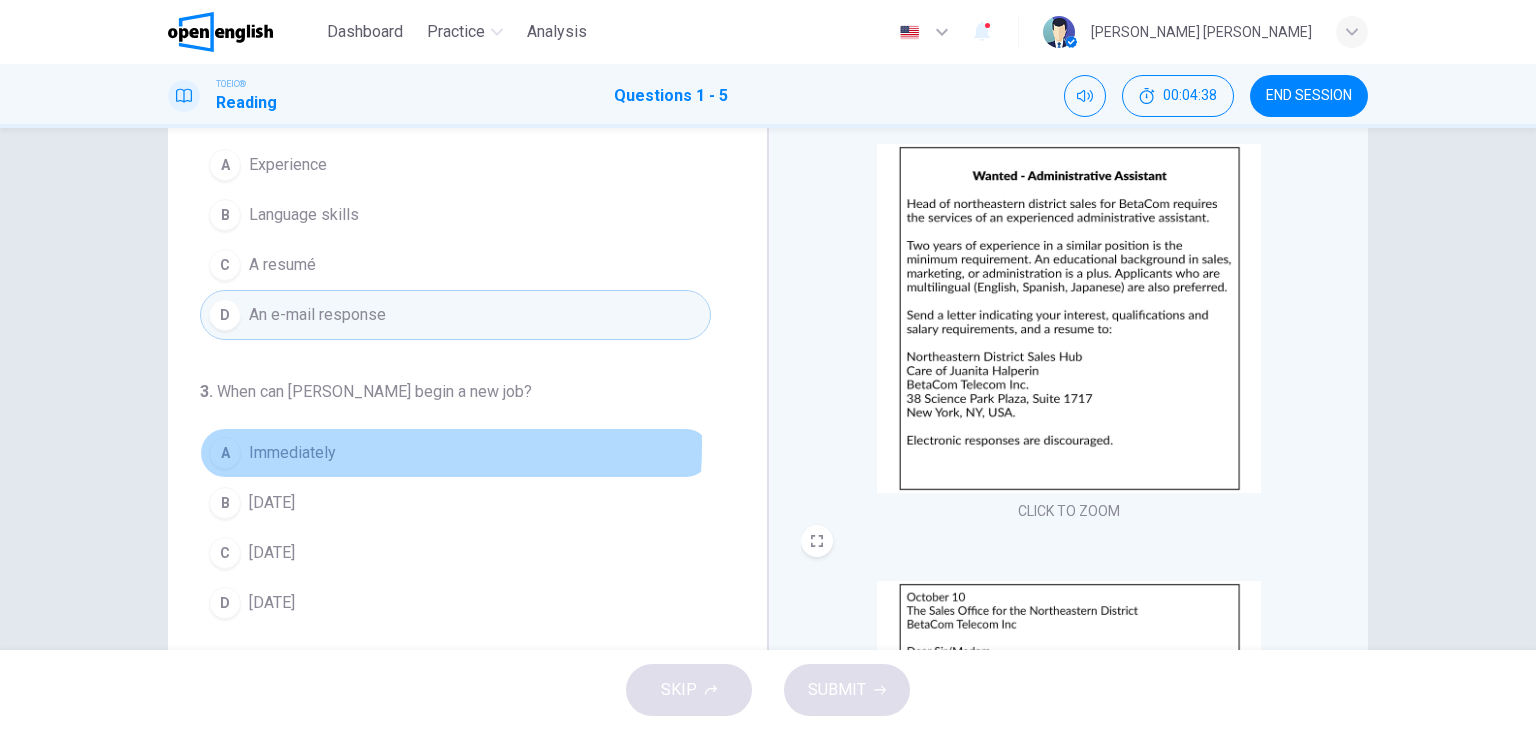click on "Immediately" at bounding box center (292, 453) 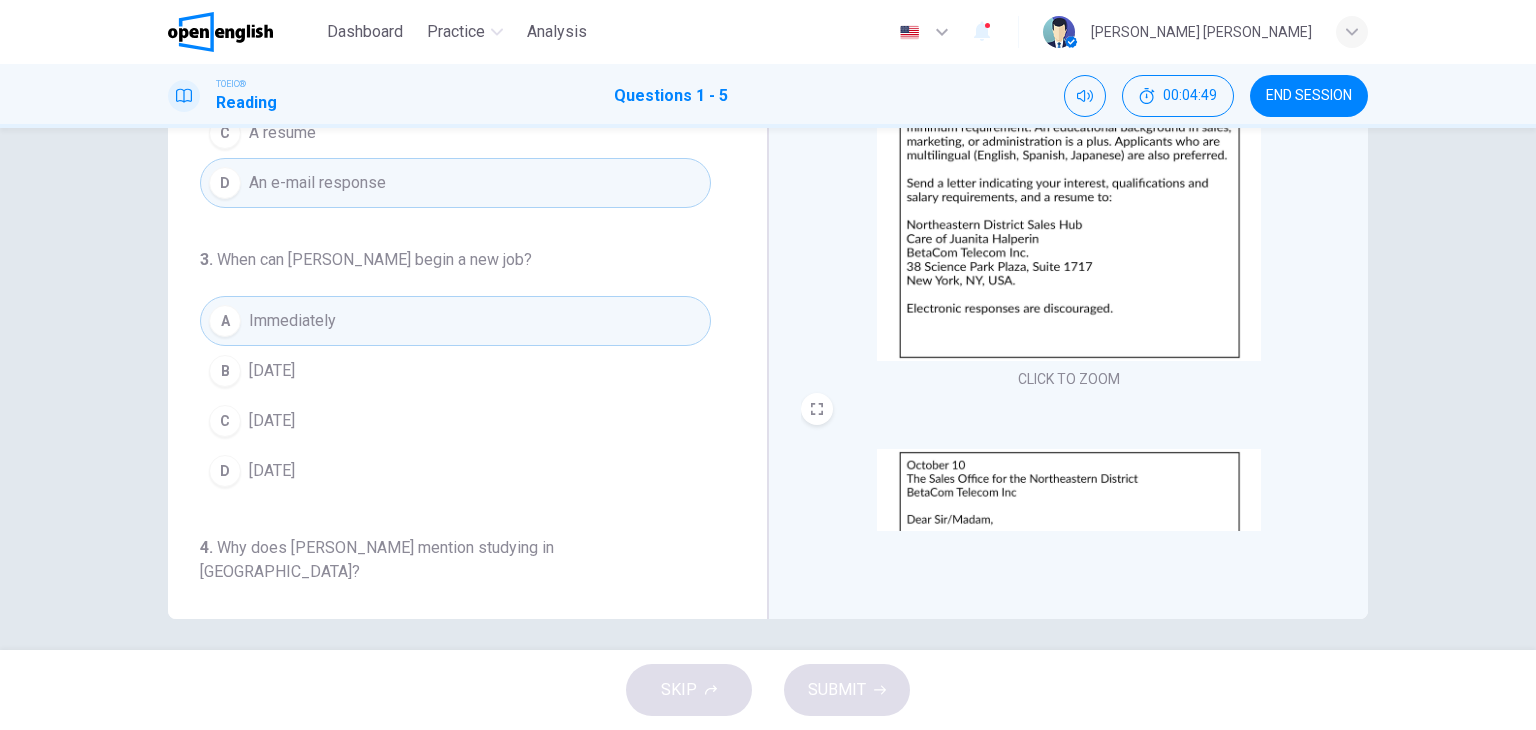 scroll, scrollTop: 253, scrollLeft: 0, axis: vertical 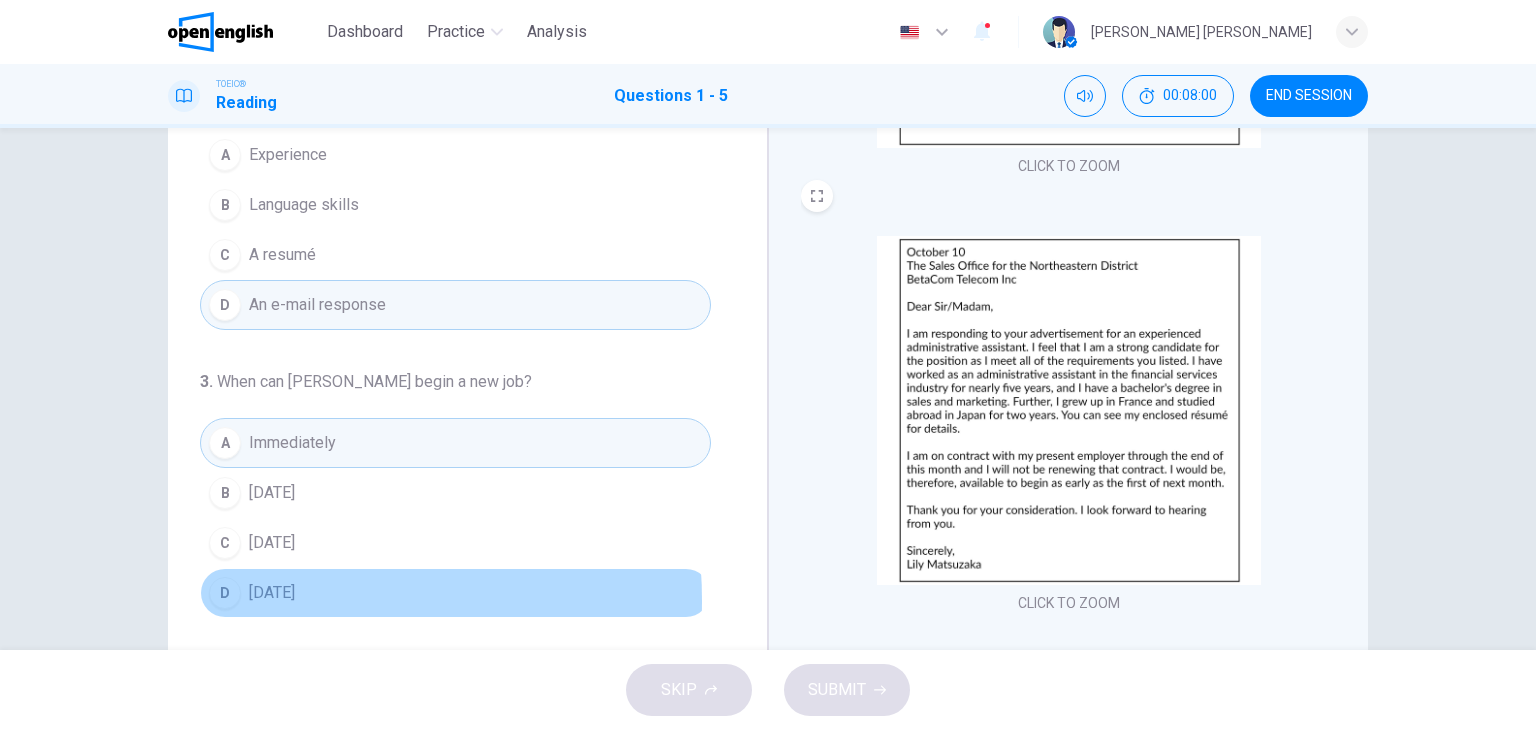 click on "D" at bounding box center (225, 593) 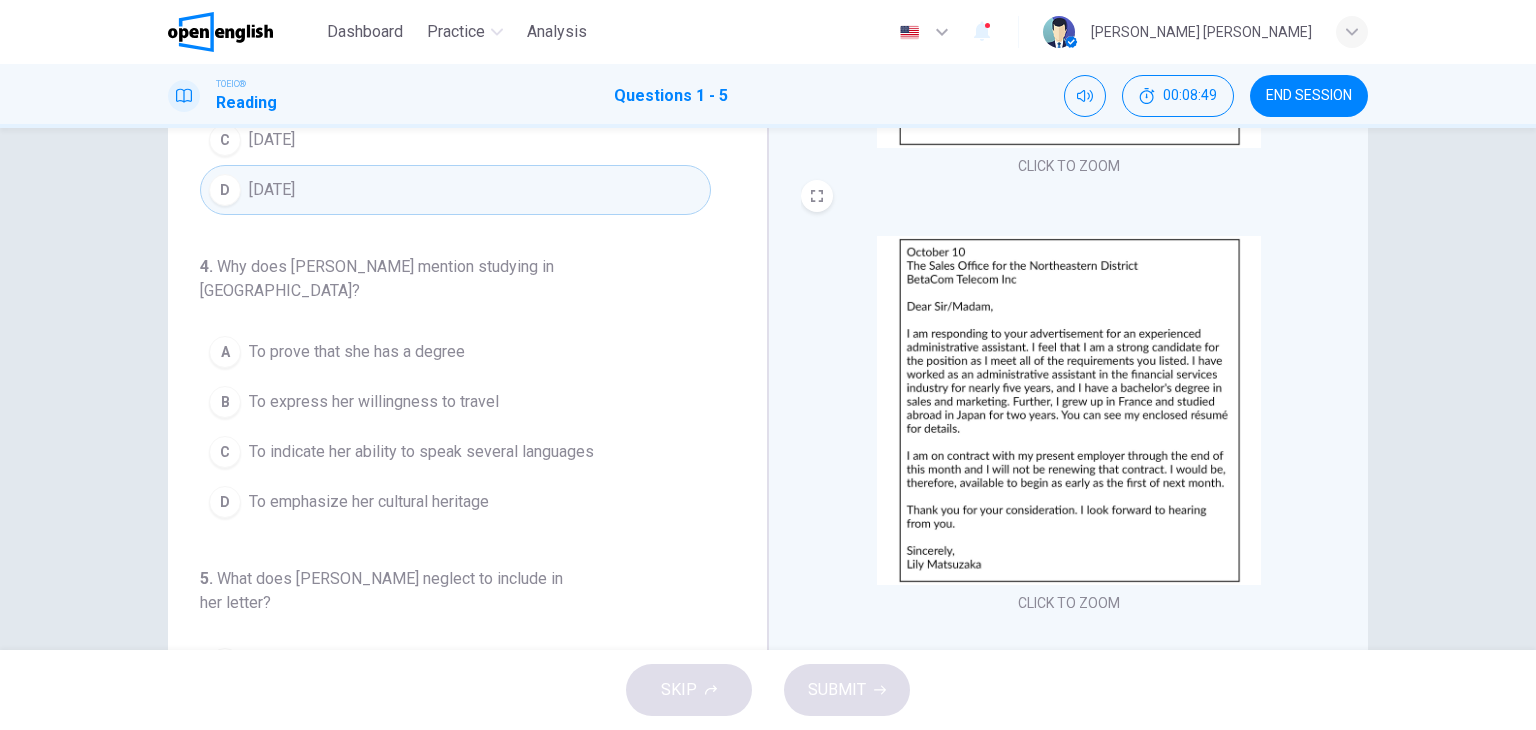 scroll, scrollTop: 684, scrollLeft: 0, axis: vertical 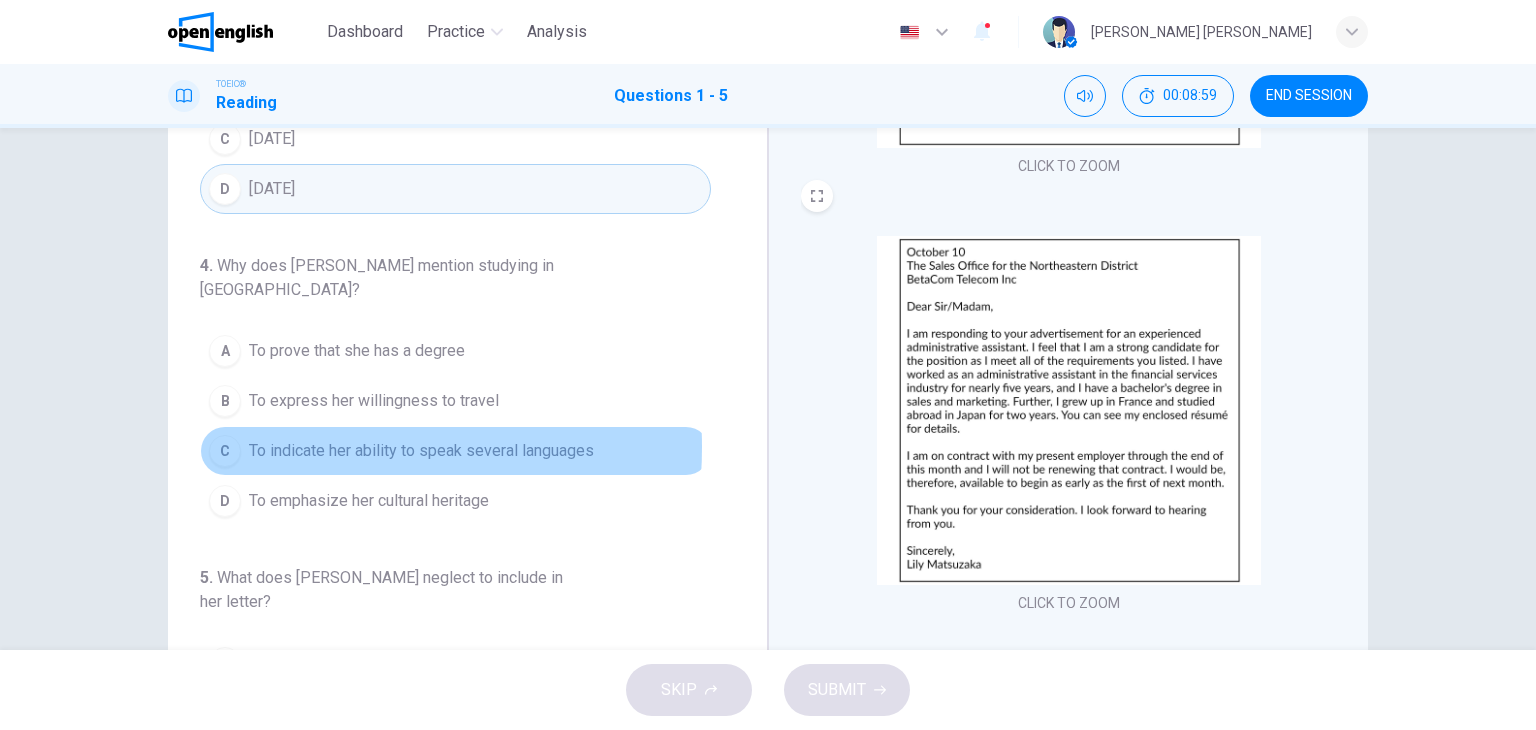 click on "To indicate her ability to speak several languages" at bounding box center (421, 451) 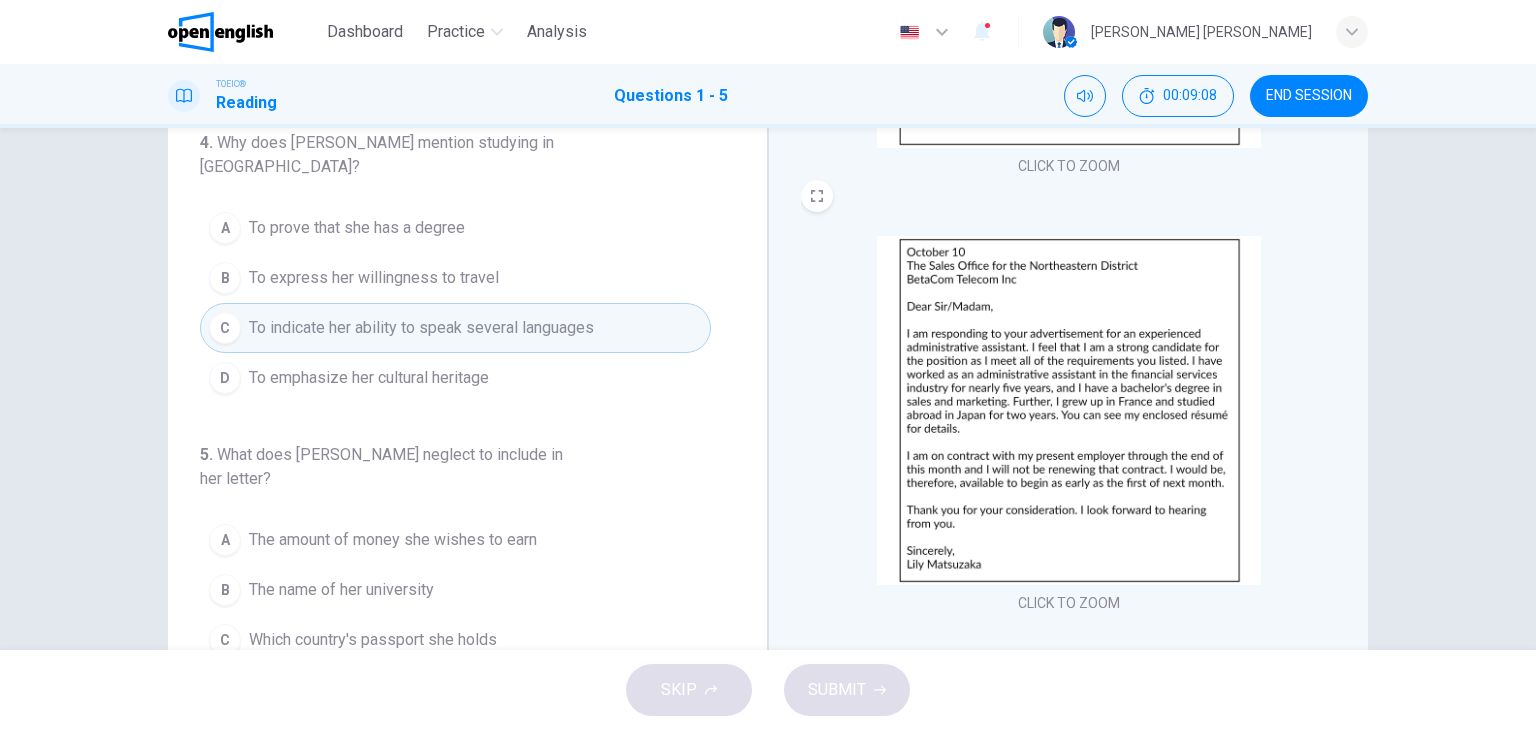 scroll, scrollTop: 848, scrollLeft: 0, axis: vertical 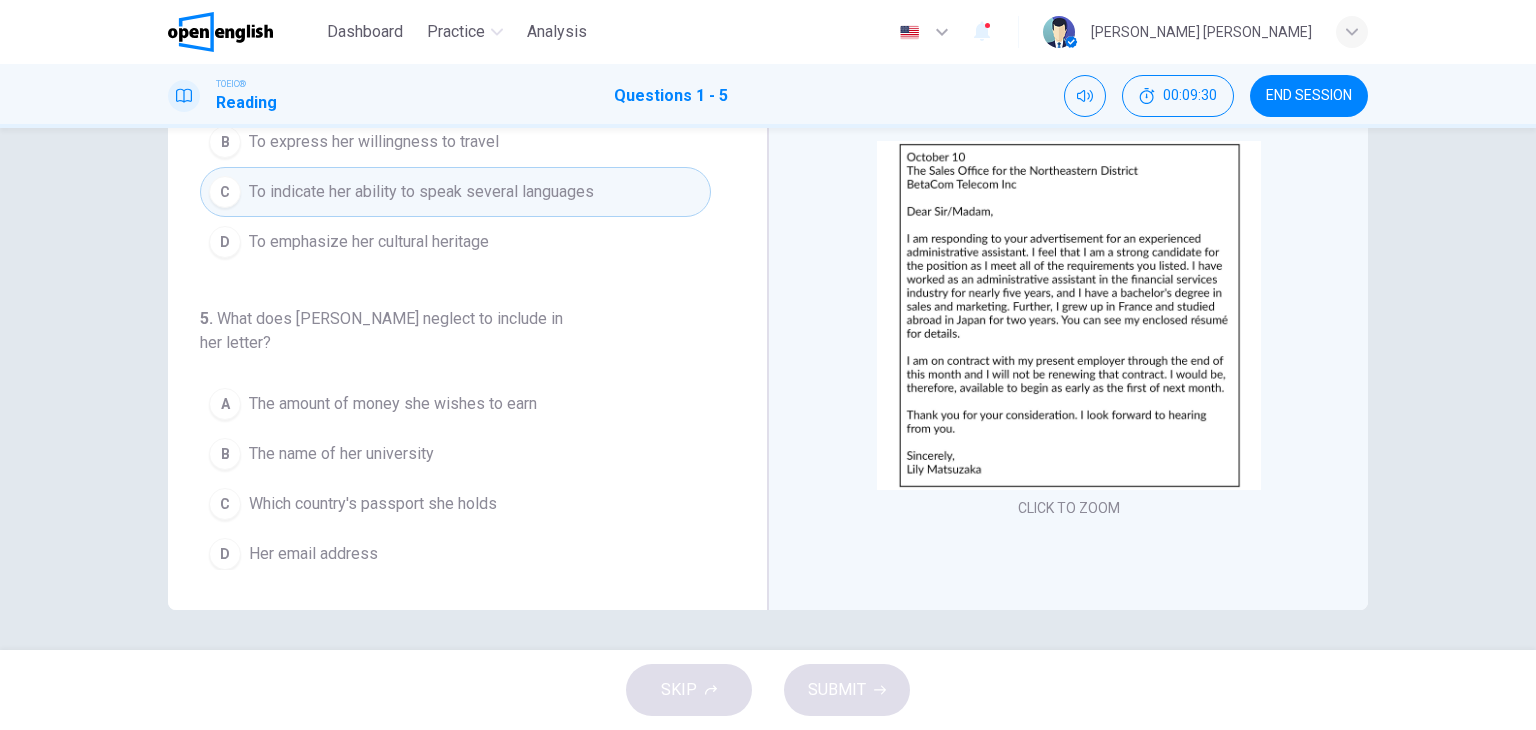 drag, startPoint x: 314, startPoint y: 317, endPoint x: 470, endPoint y: 314, distance: 156.02884 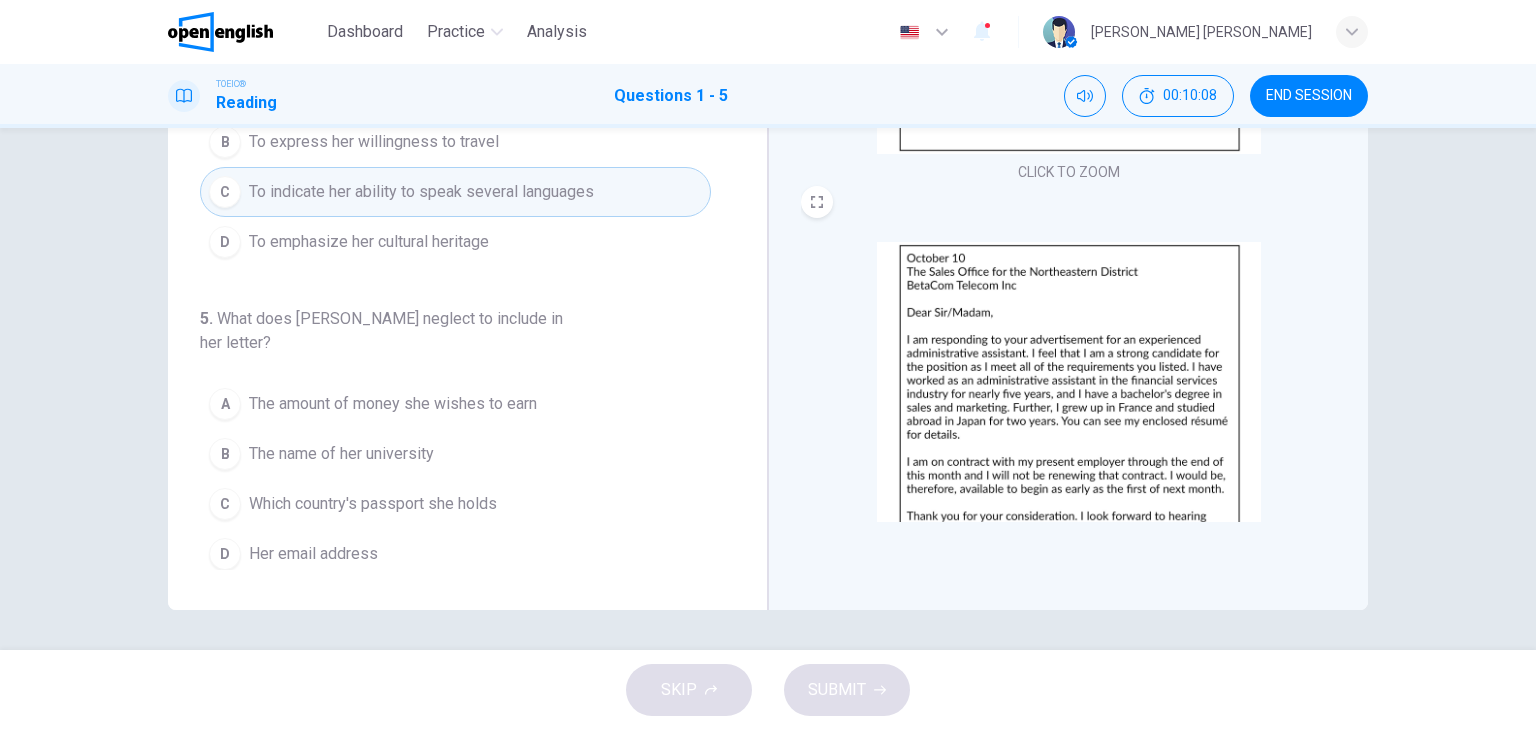 scroll, scrollTop: 0, scrollLeft: 0, axis: both 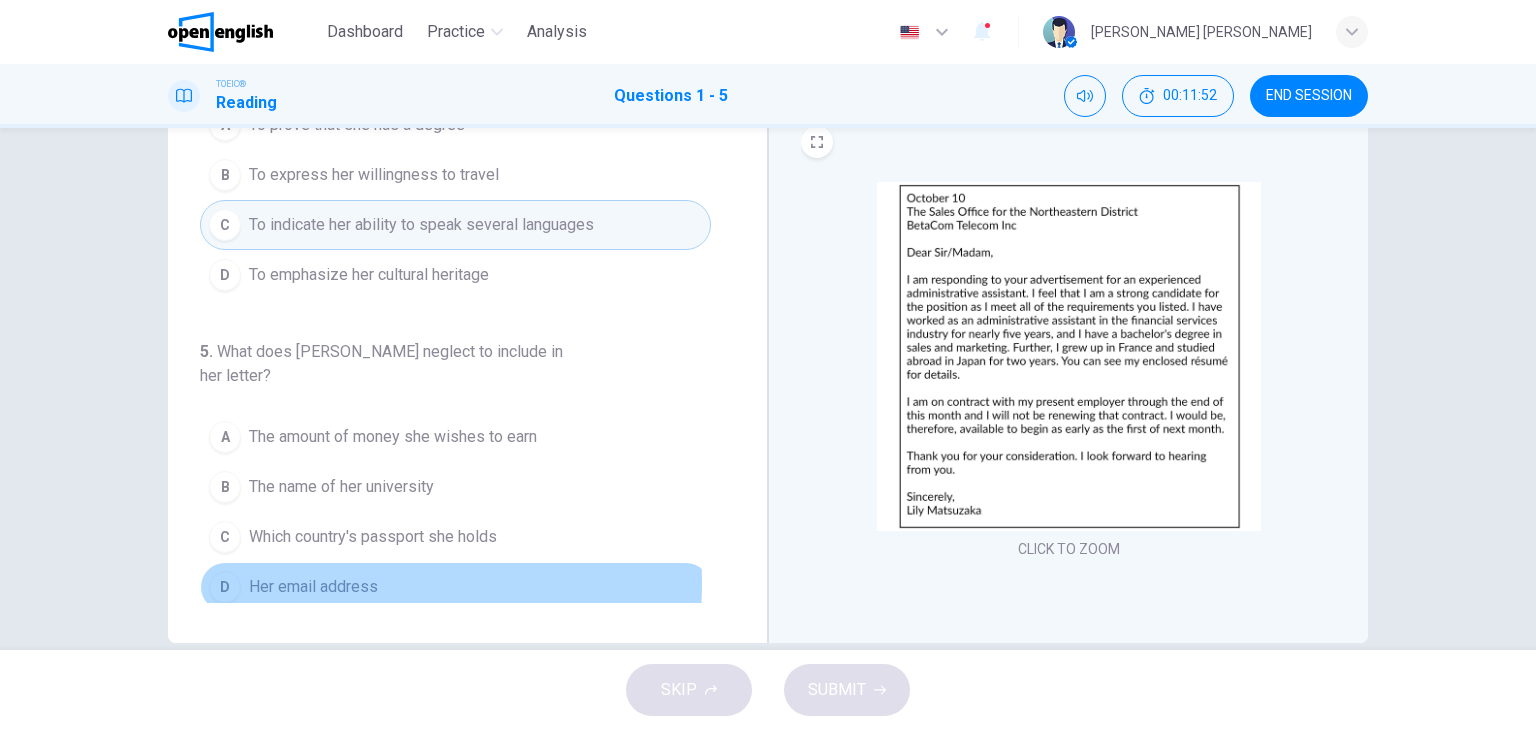 click on "Her email address" at bounding box center [313, 587] 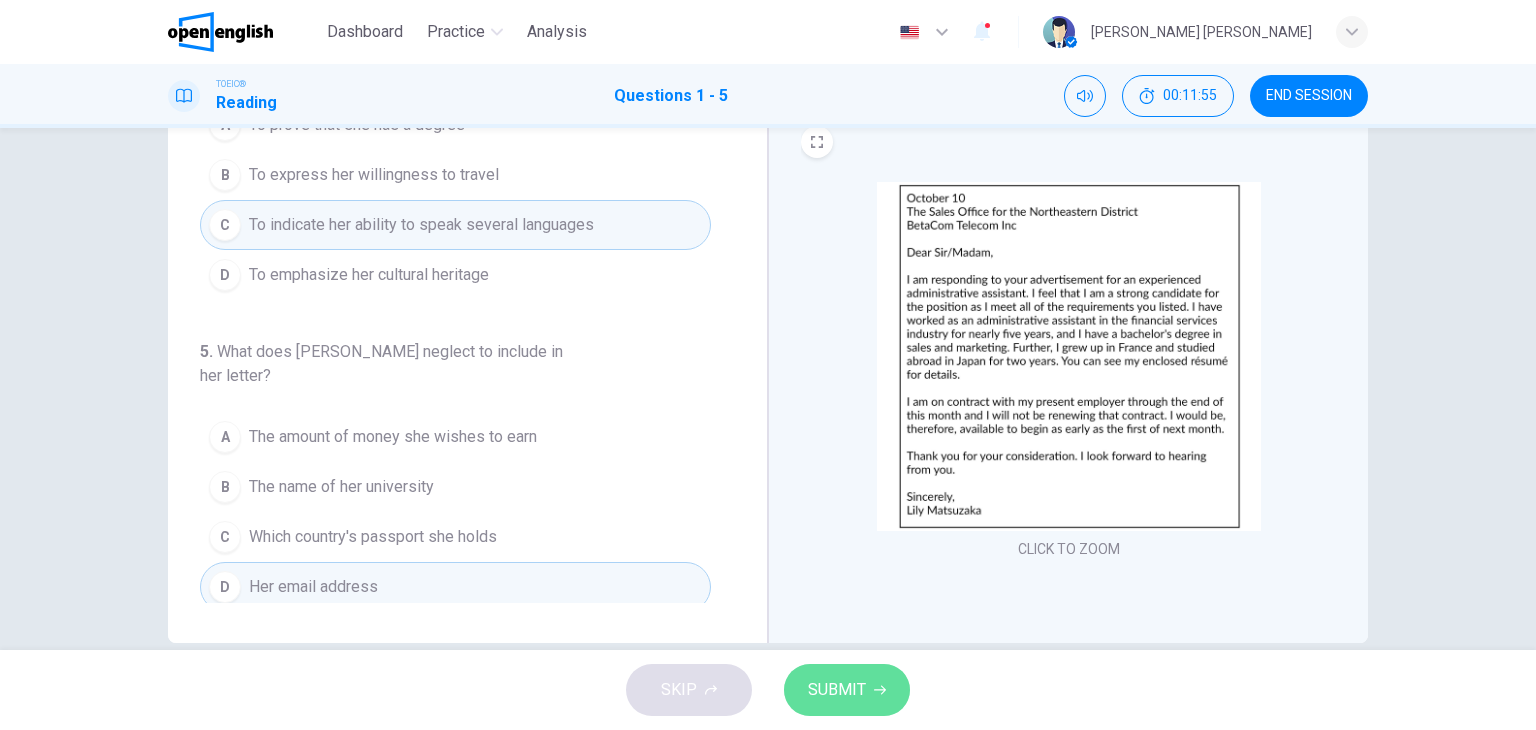click on "SUBMIT" at bounding box center [837, 690] 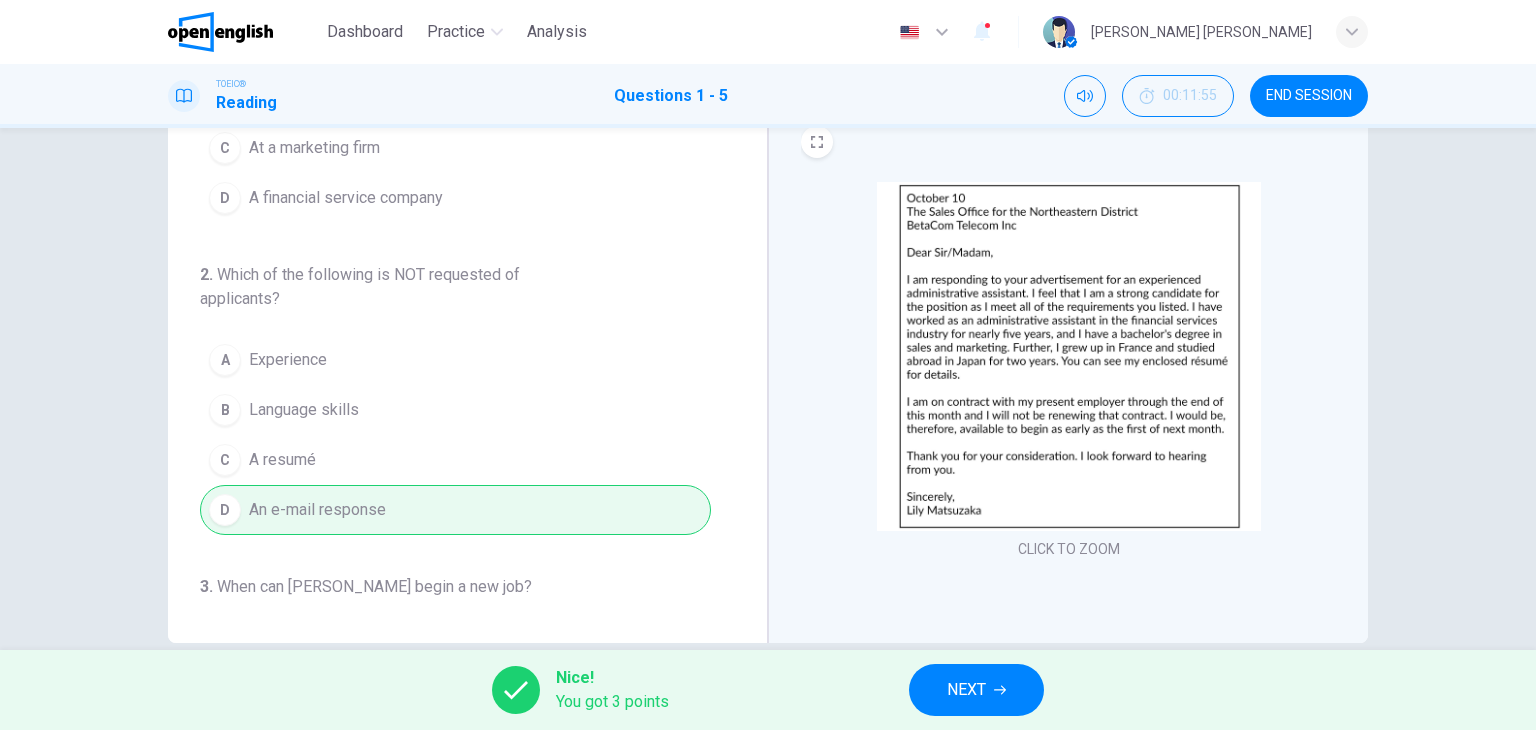 scroll, scrollTop: 0, scrollLeft: 0, axis: both 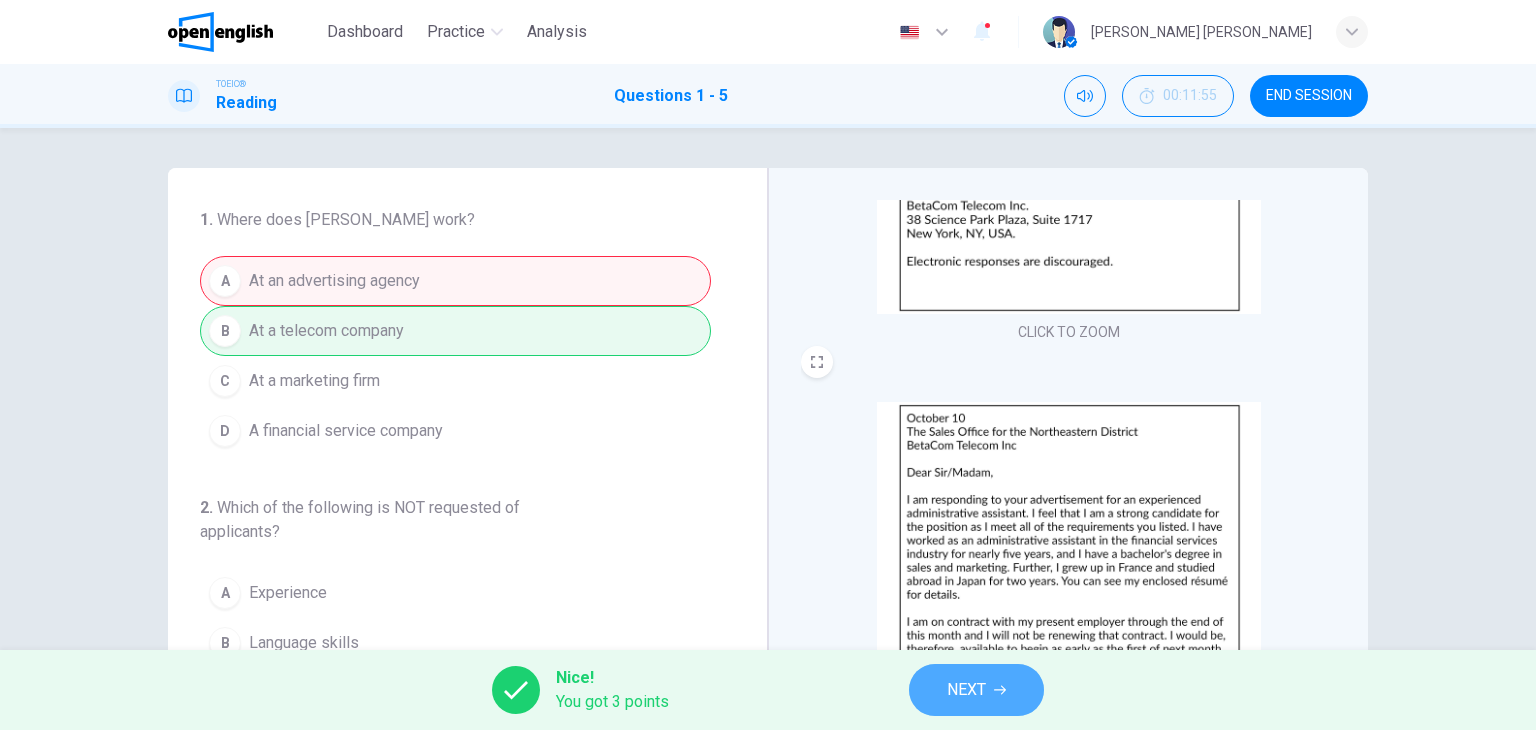 click on "NEXT" at bounding box center (966, 690) 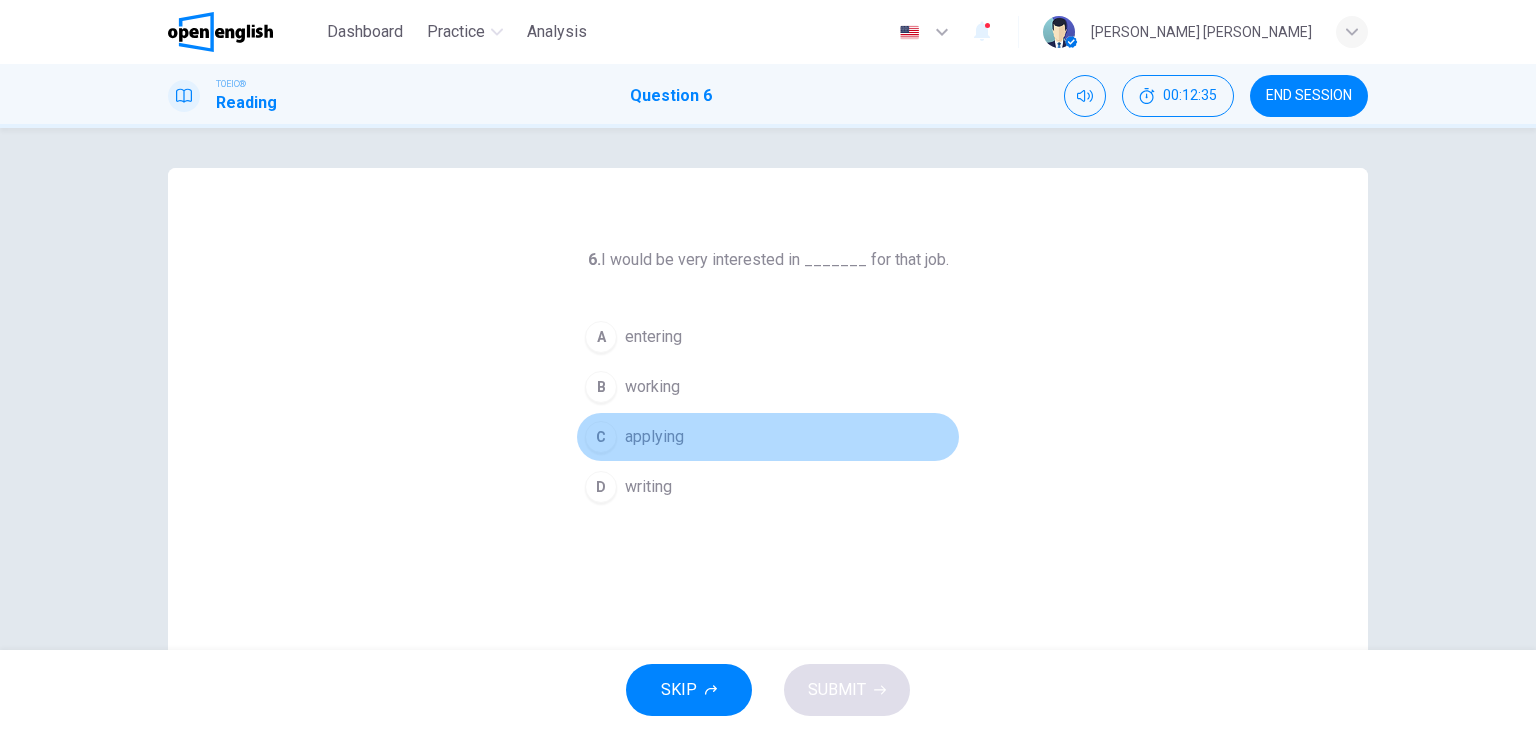 click on "applying" at bounding box center [654, 437] 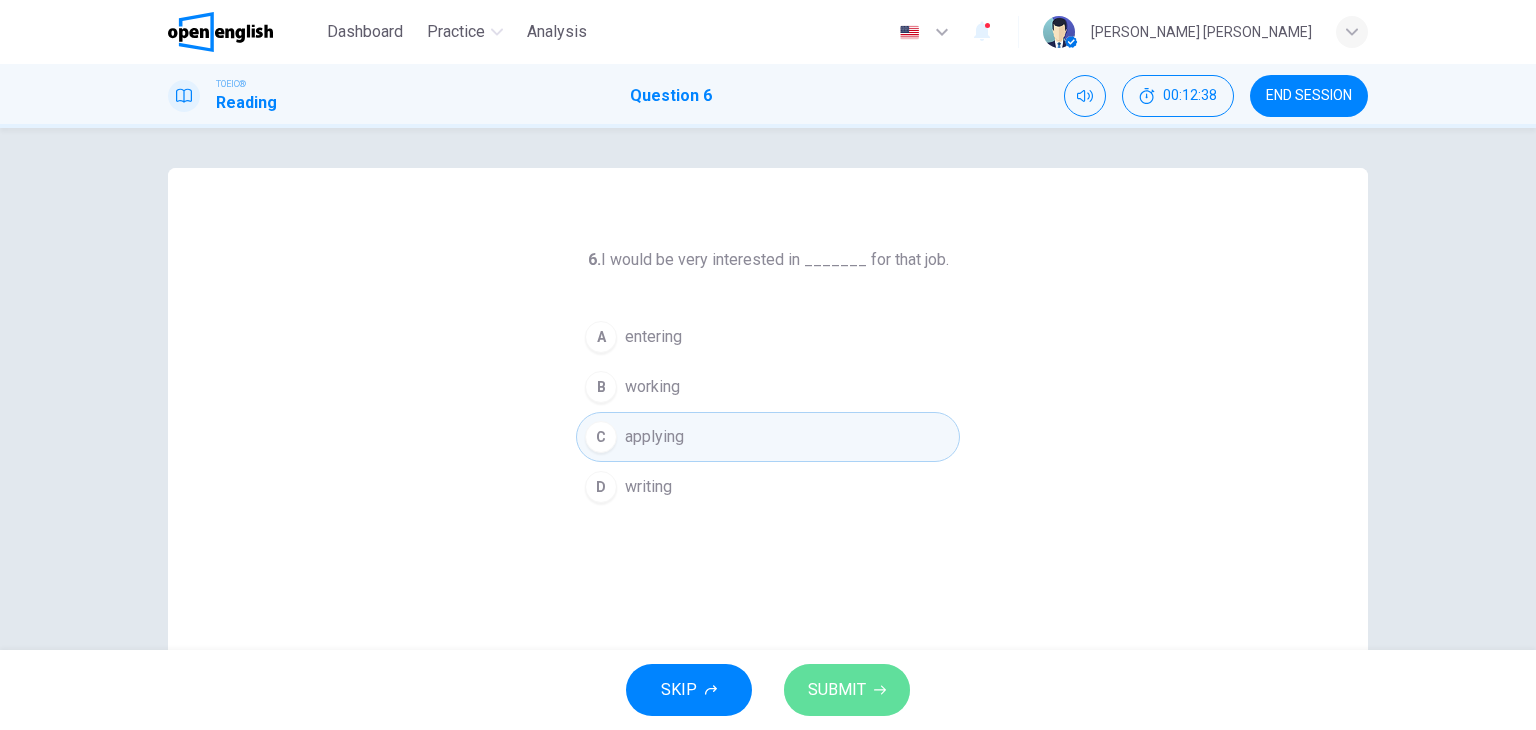 click on "SUBMIT" at bounding box center [837, 690] 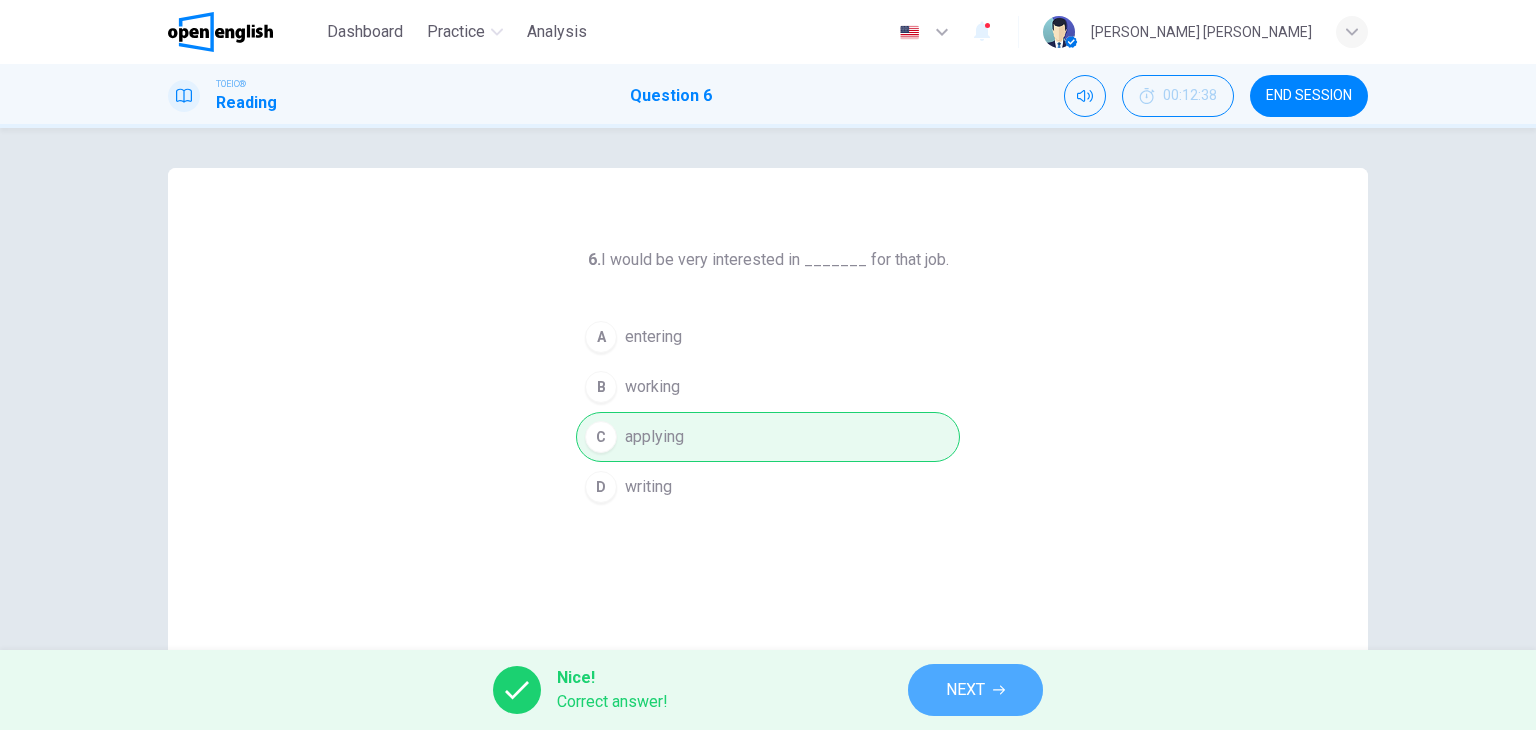 click on "NEXT" at bounding box center (975, 690) 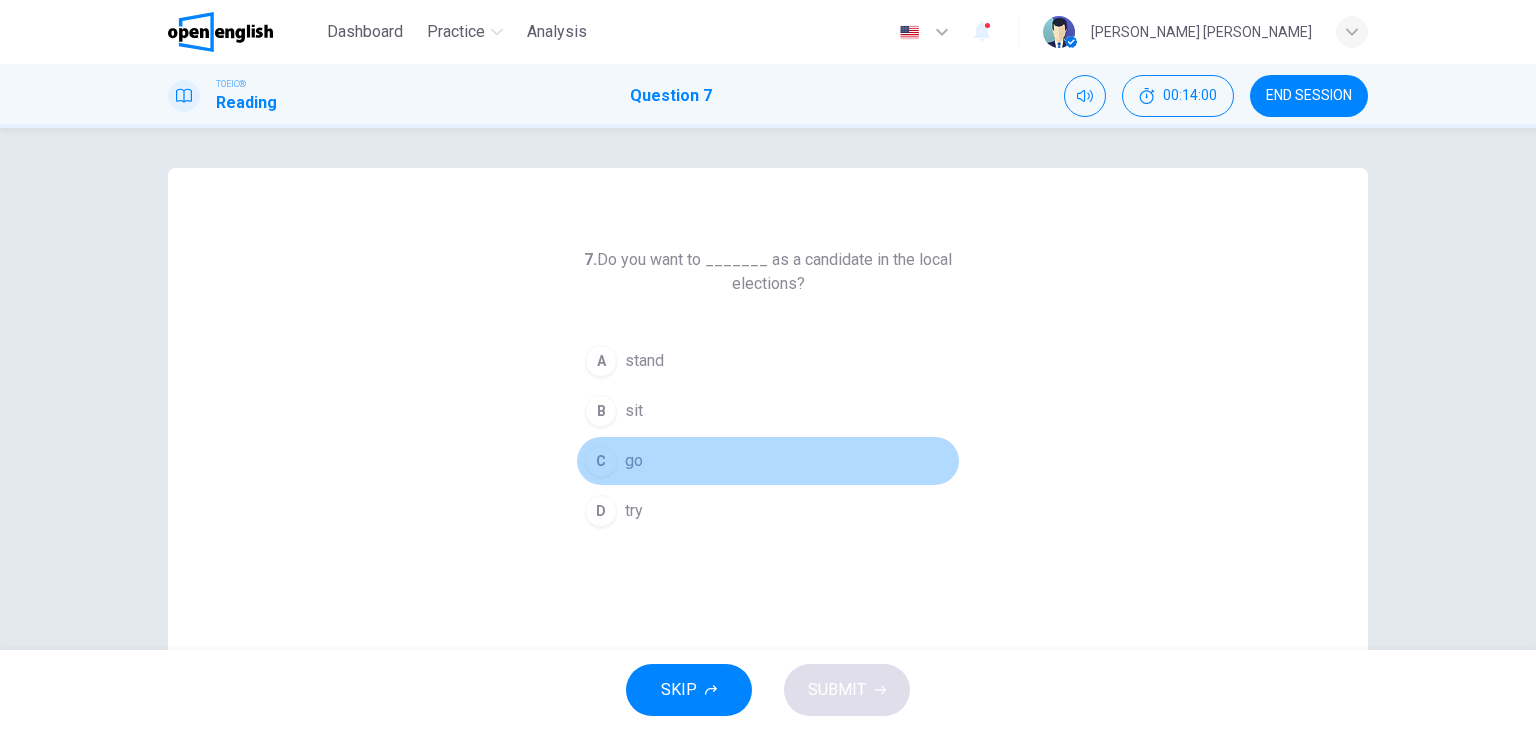 click on "C go" at bounding box center [768, 461] 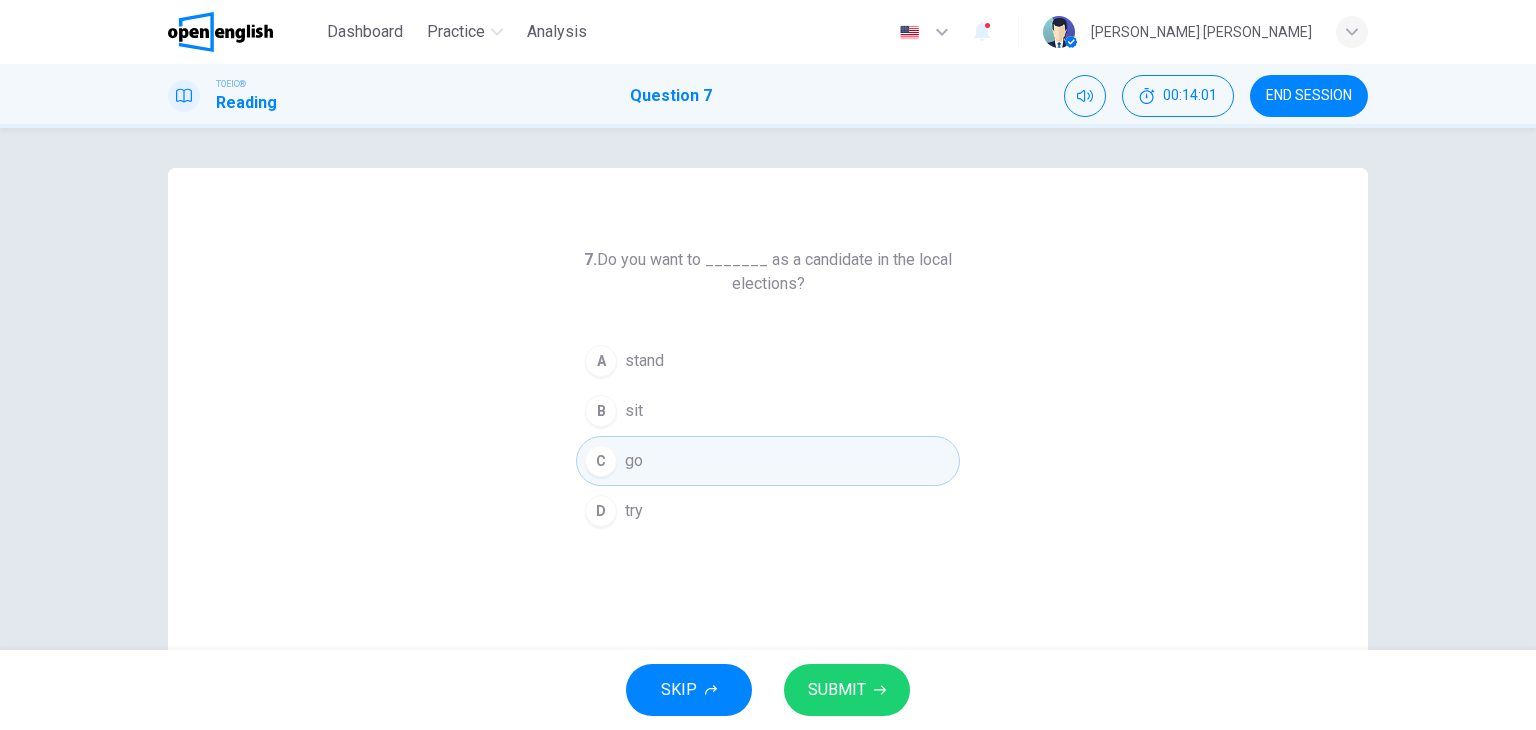 click on "SUBMIT" at bounding box center [837, 690] 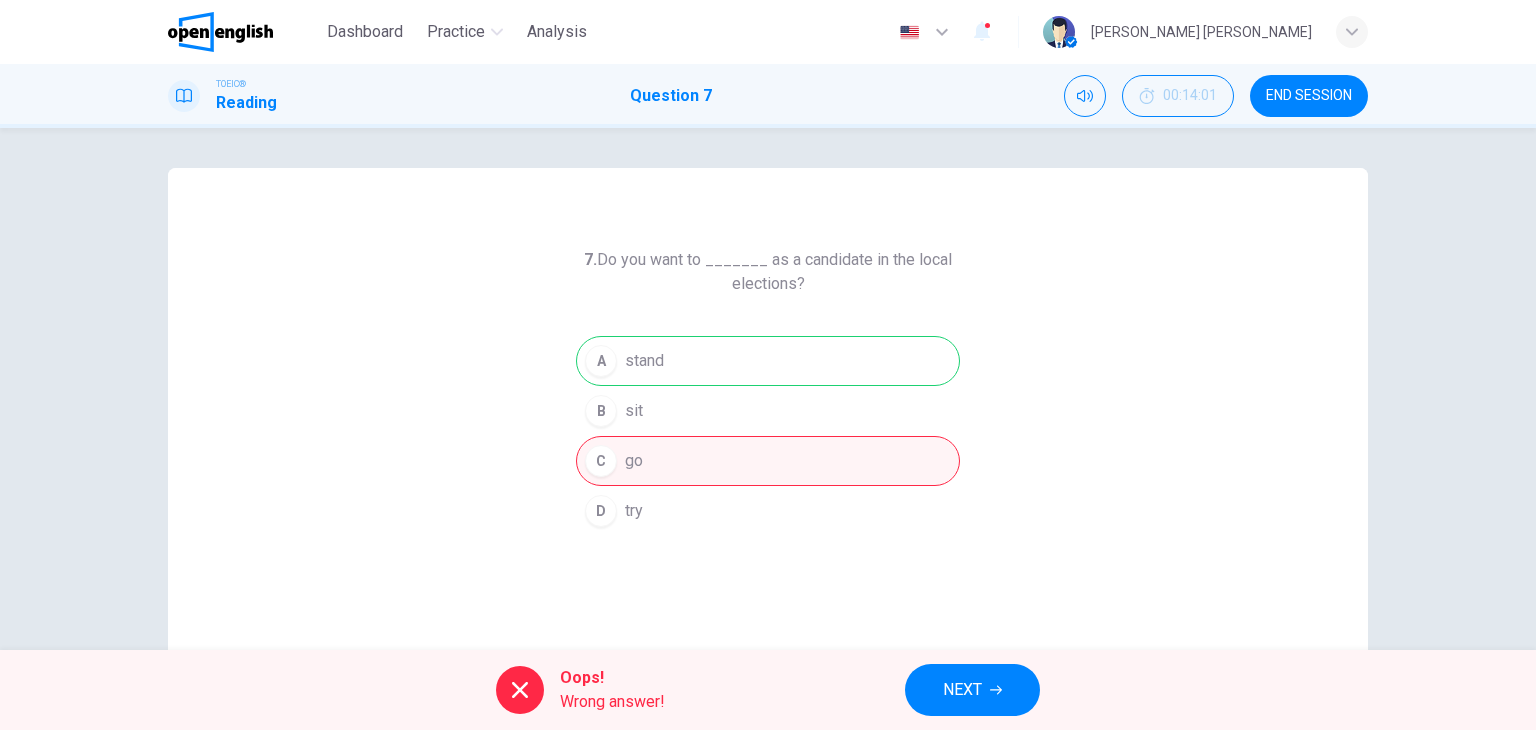 click on "NEXT" at bounding box center (962, 690) 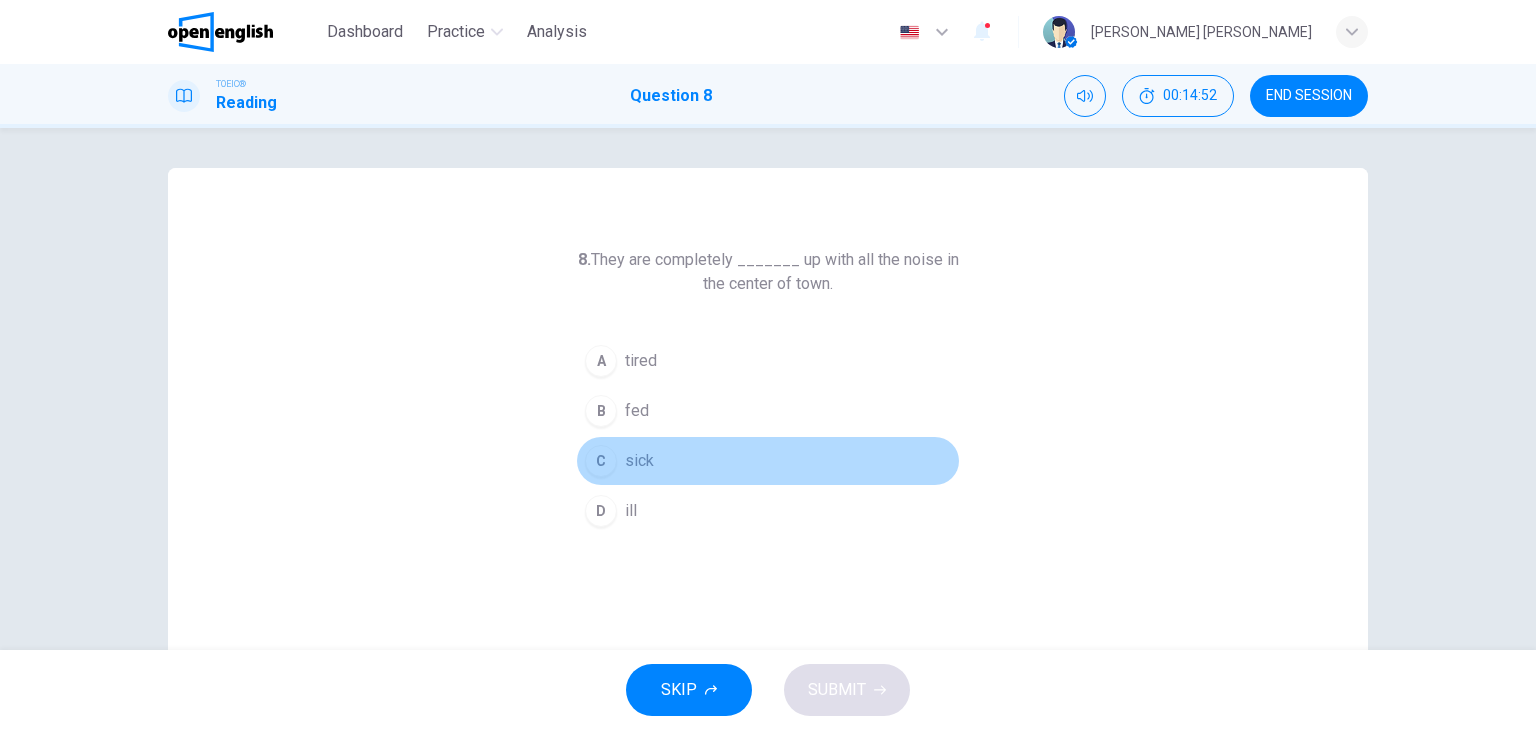 click on "C" at bounding box center [601, 461] 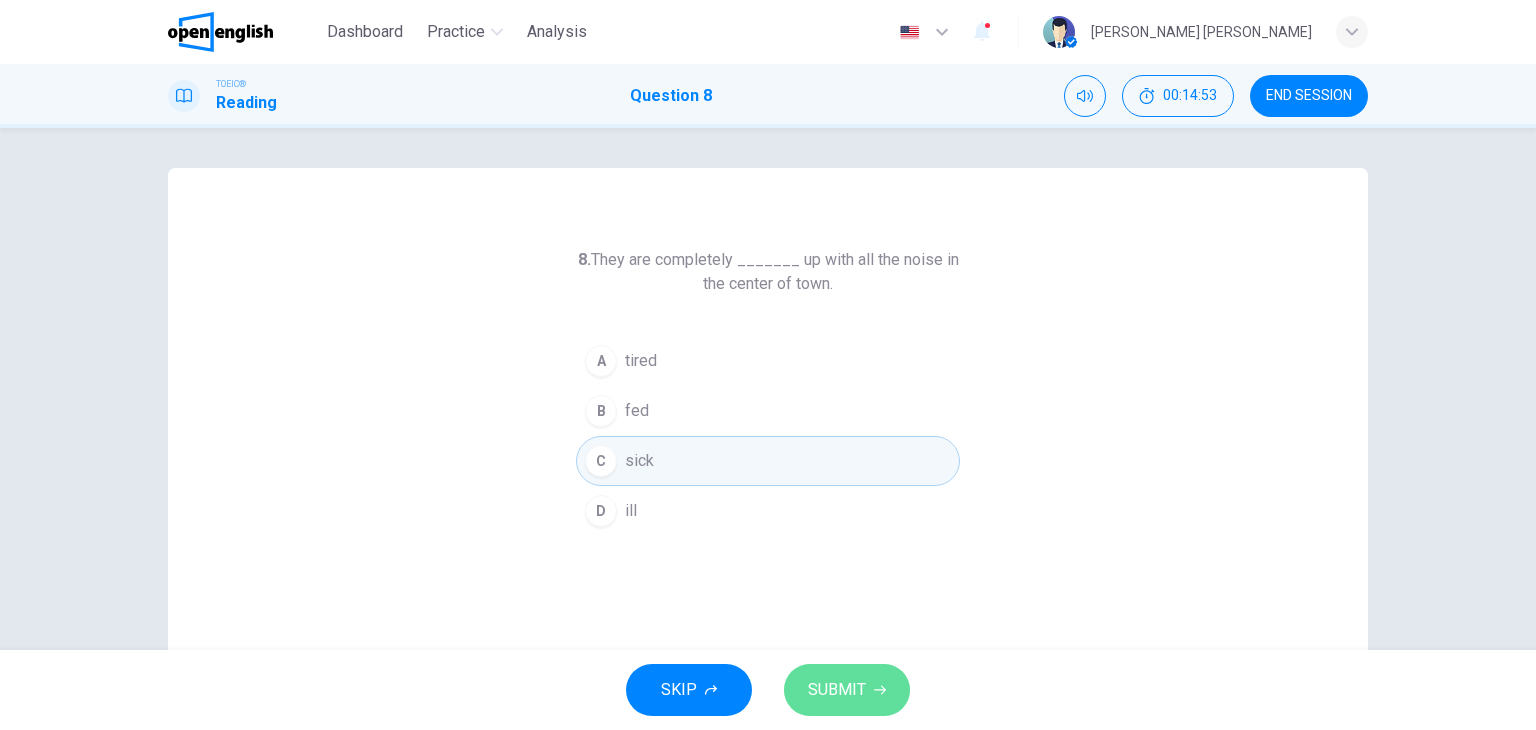 click on "SUBMIT" at bounding box center (837, 690) 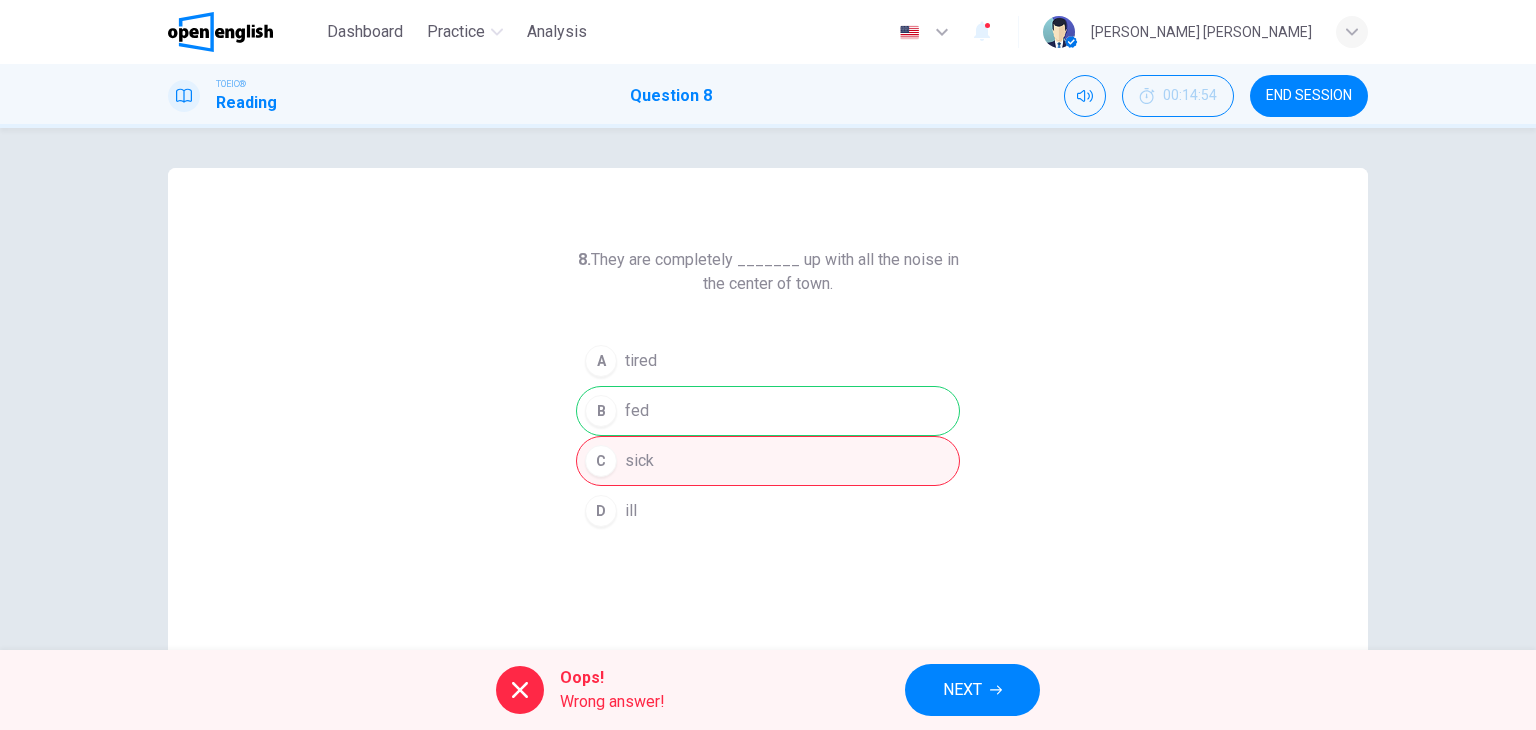 click on "NEXT" at bounding box center (962, 690) 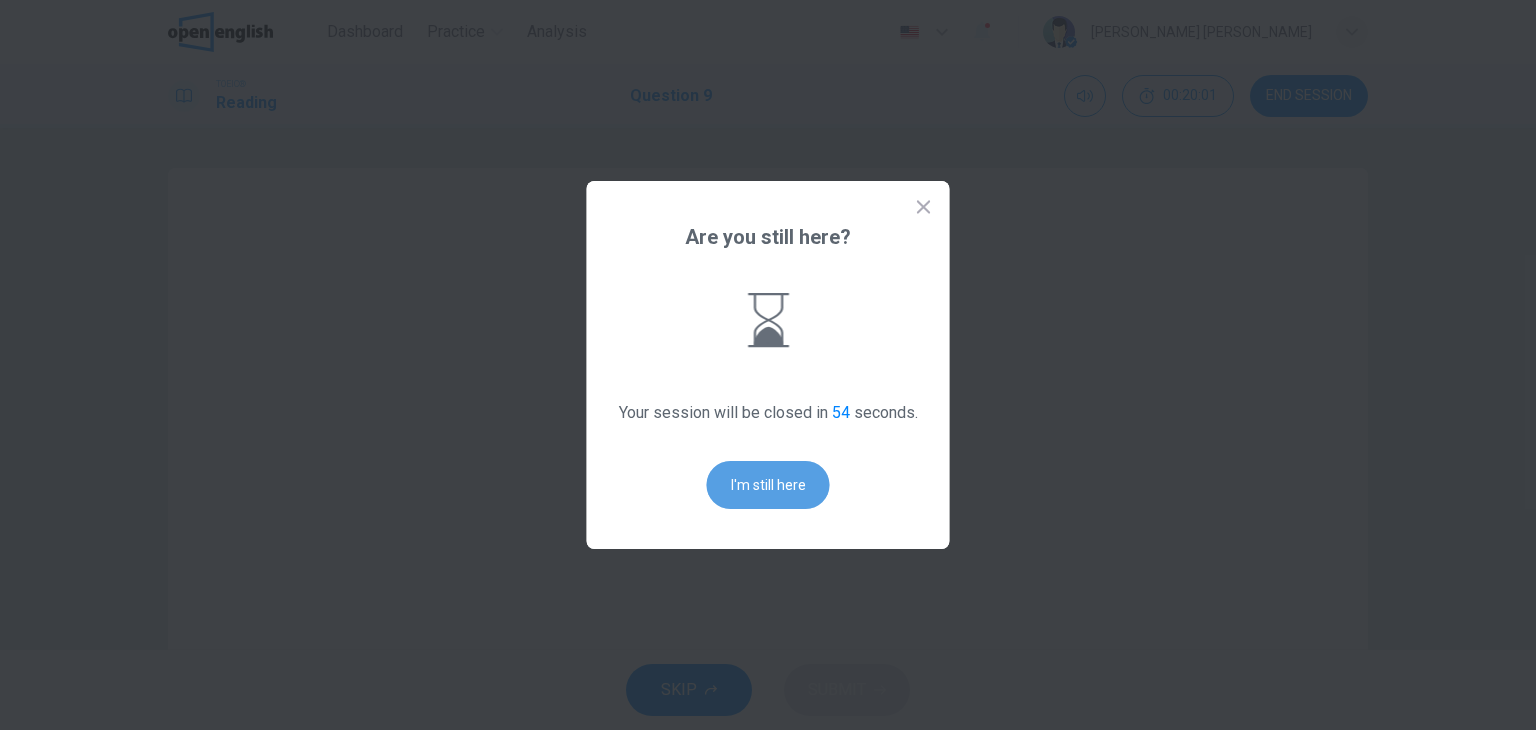 click on "I'm still here" at bounding box center [768, 485] 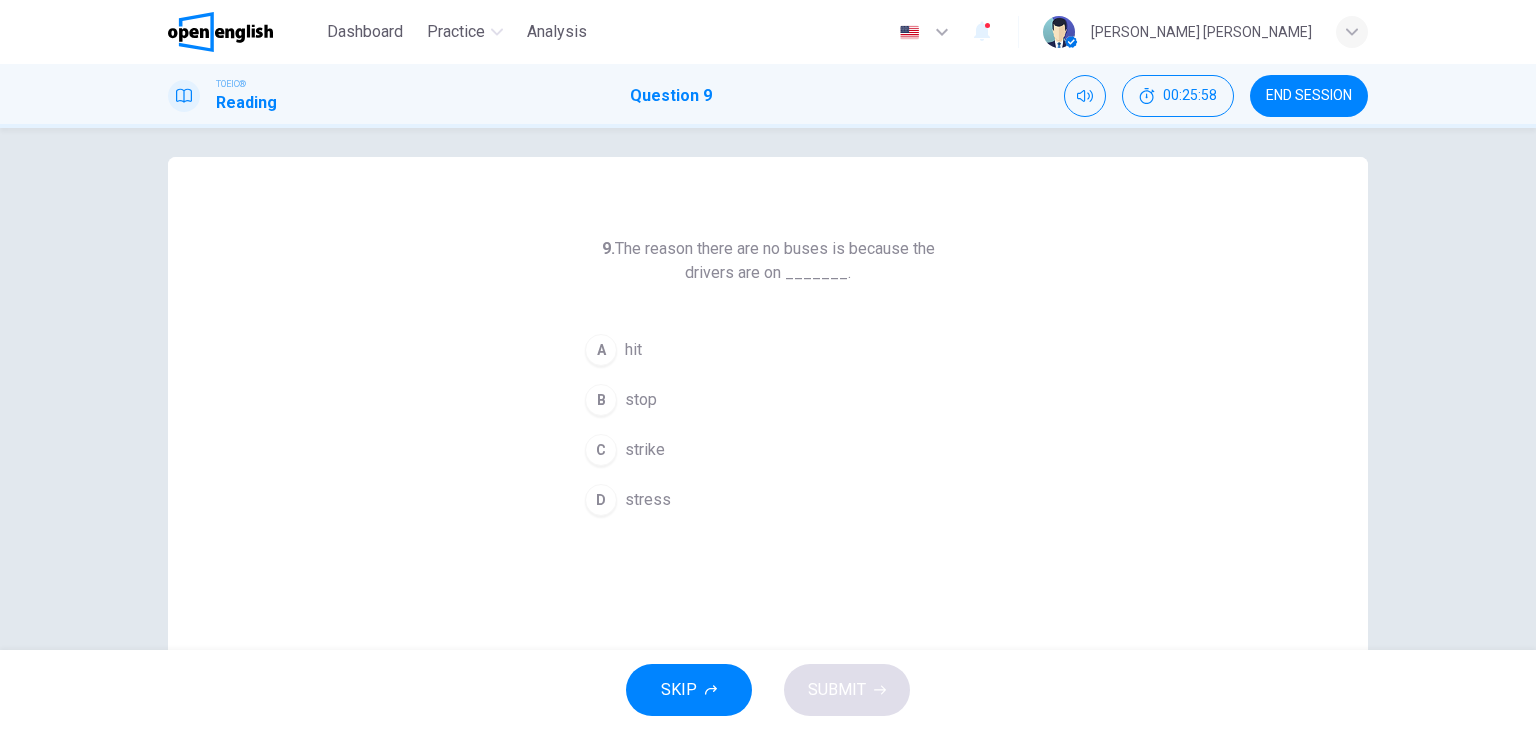scroll, scrollTop: 12, scrollLeft: 0, axis: vertical 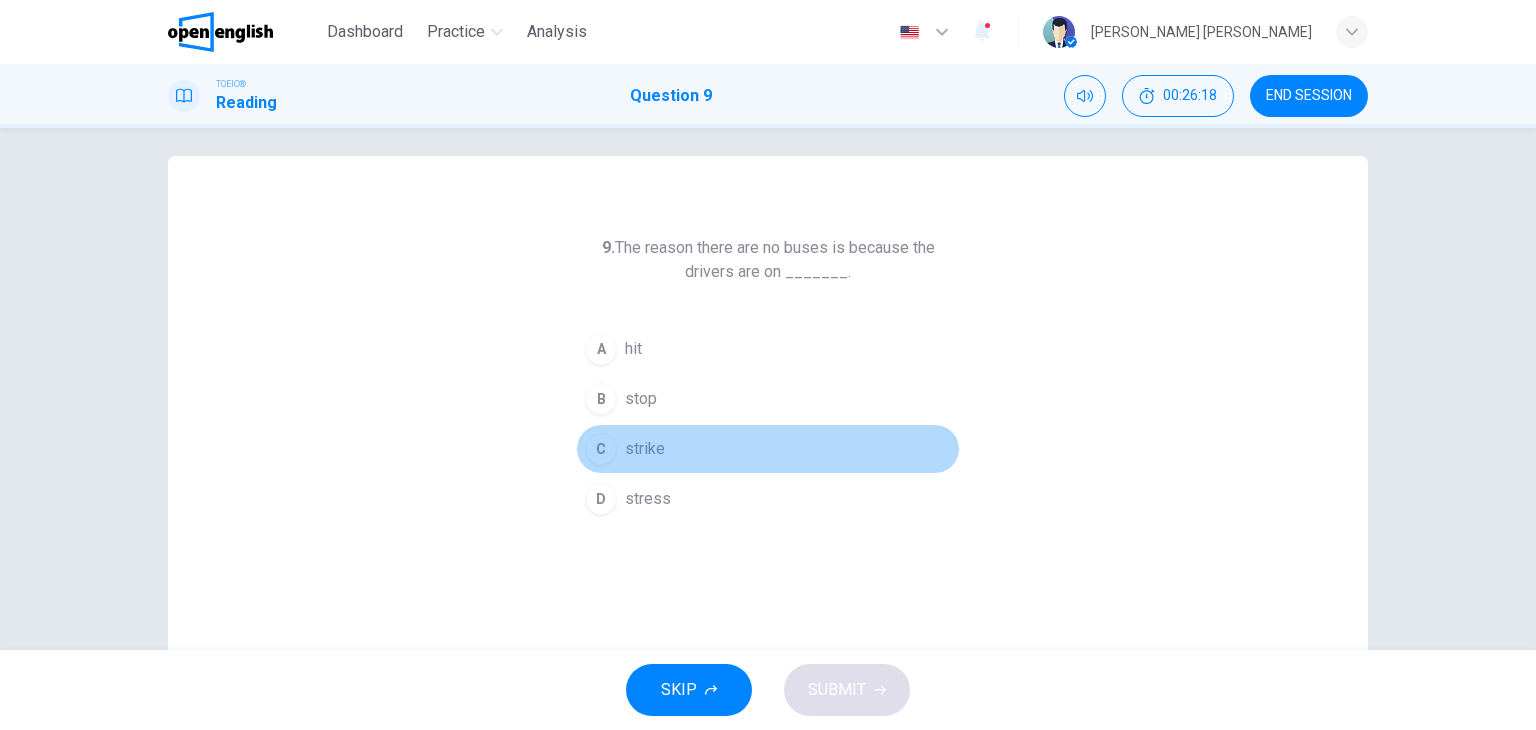 click on "strike" at bounding box center (645, 449) 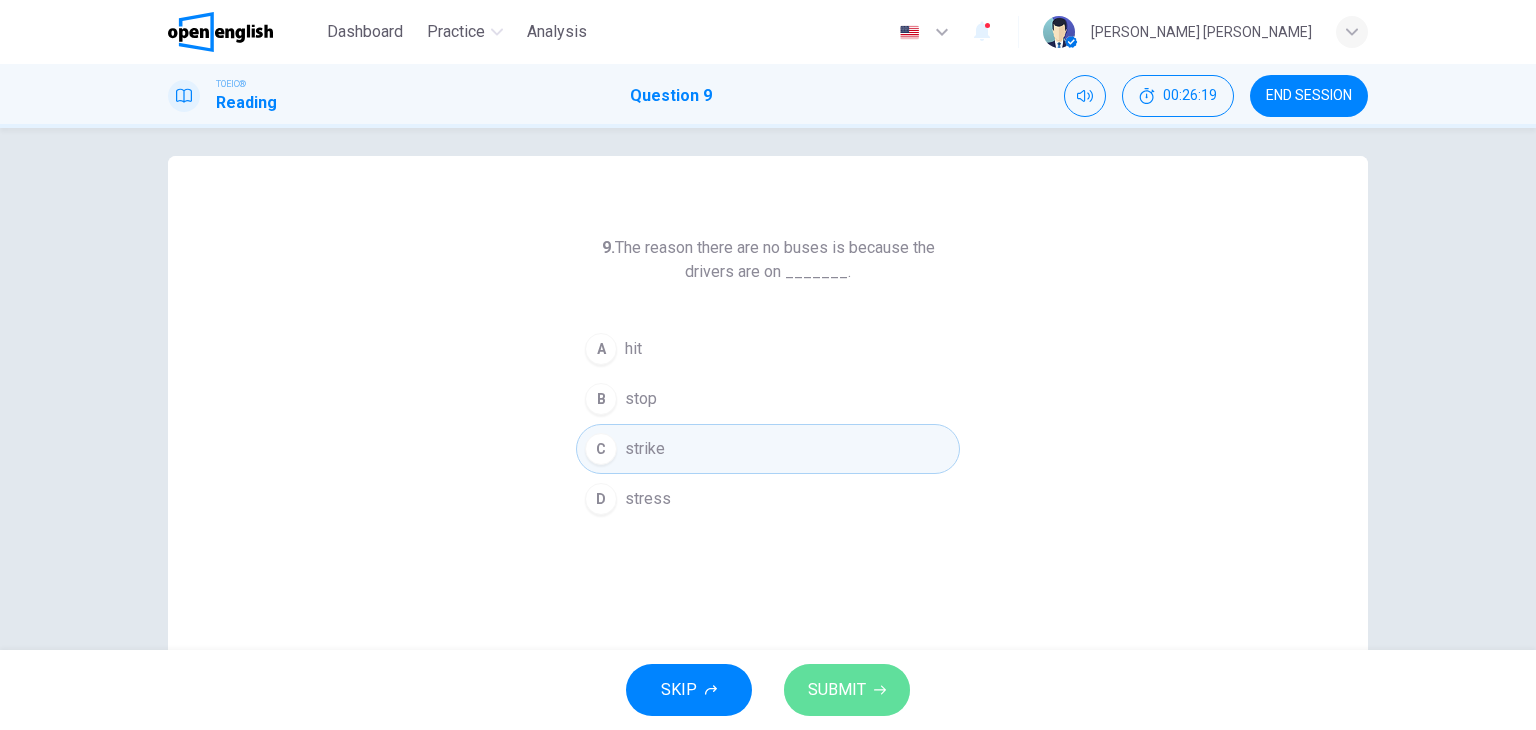 click on "SUBMIT" at bounding box center (837, 690) 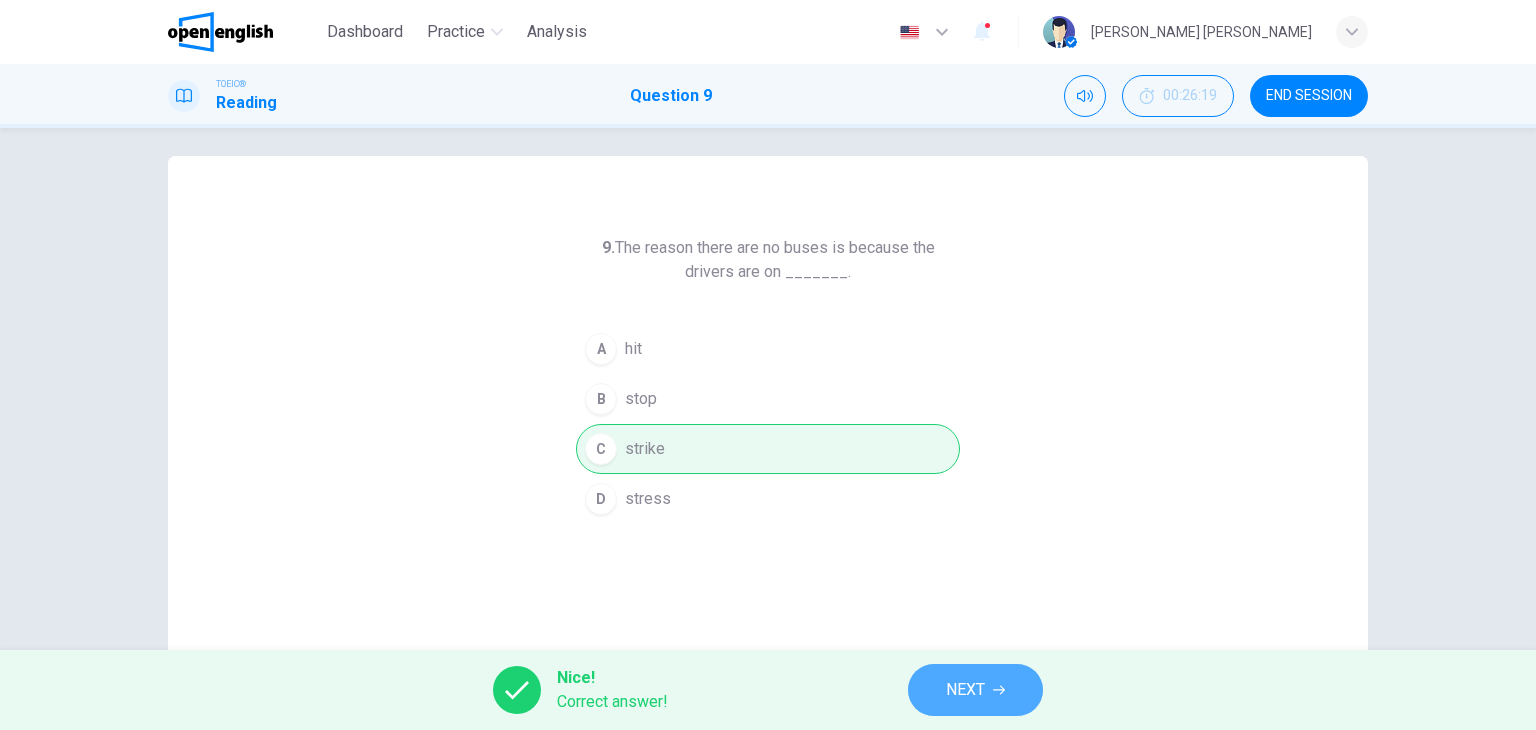 click on "NEXT" at bounding box center (975, 690) 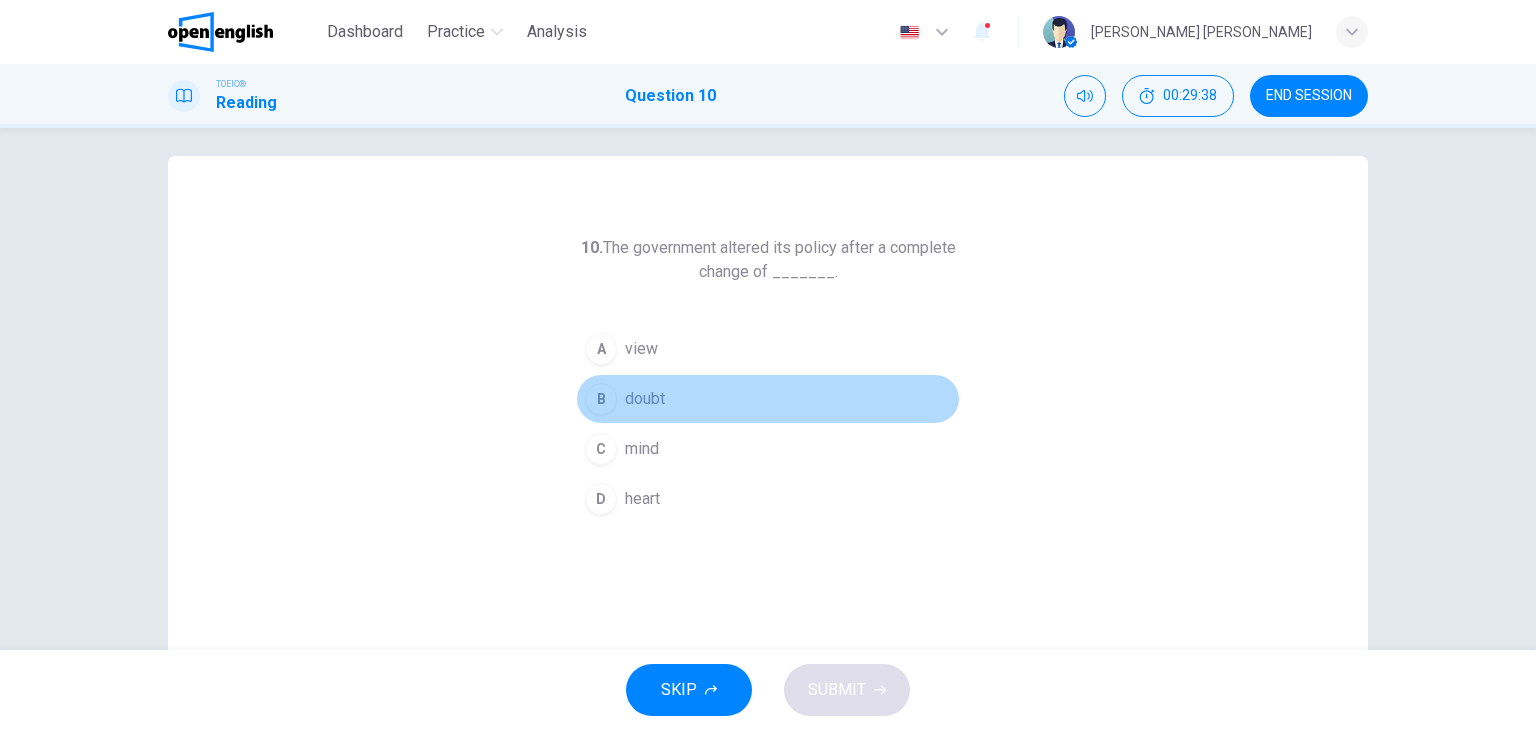 click on "doubt" at bounding box center [645, 399] 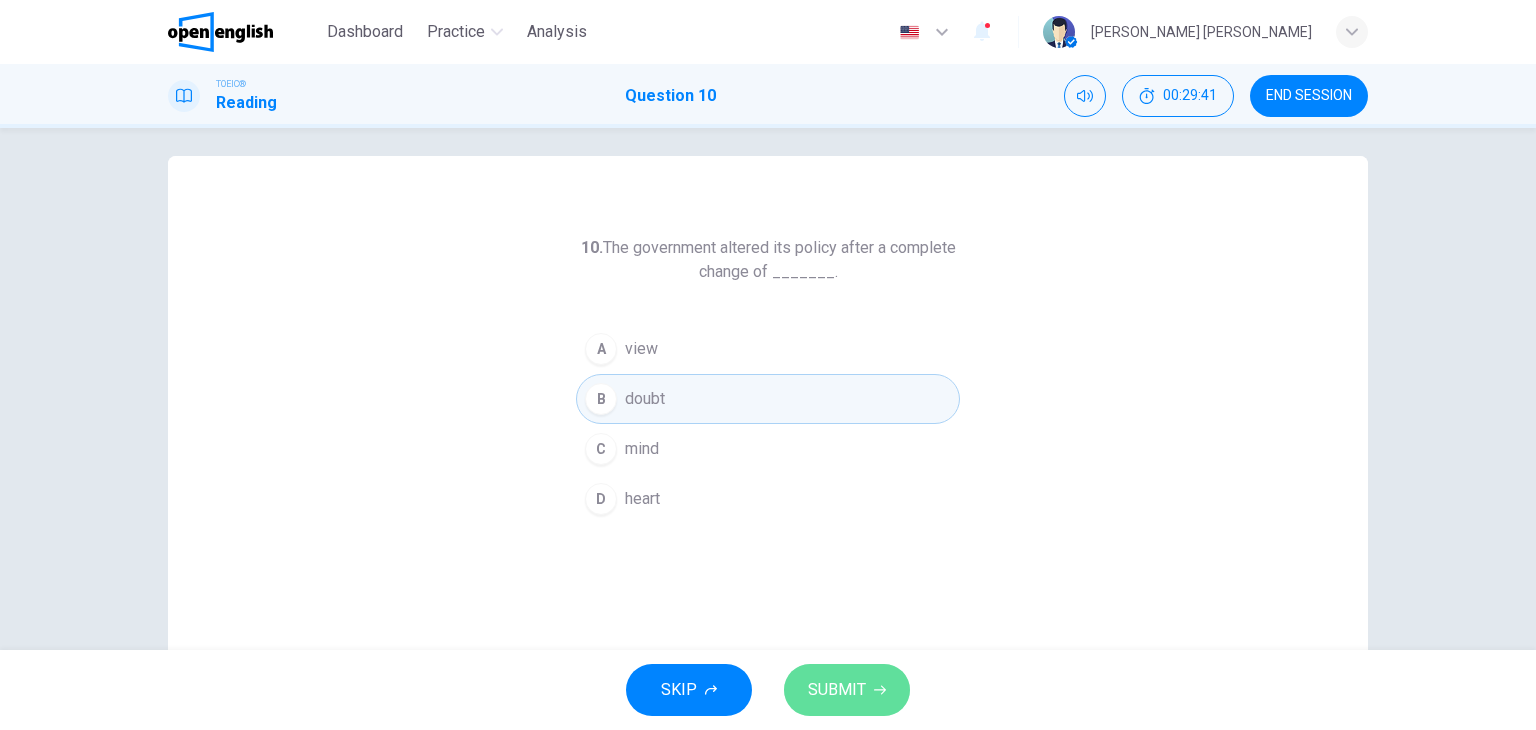 click on "SUBMIT" at bounding box center [837, 690] 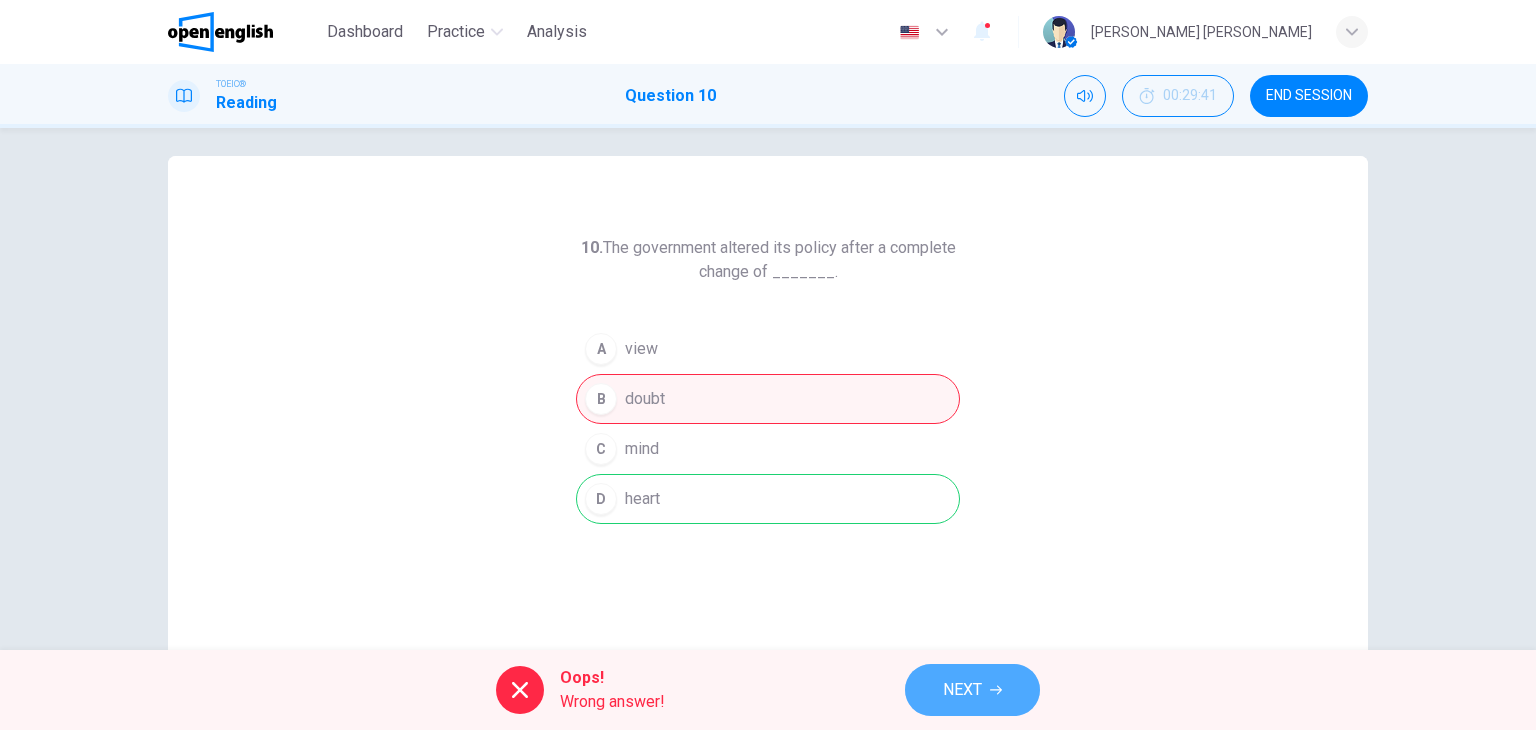 click 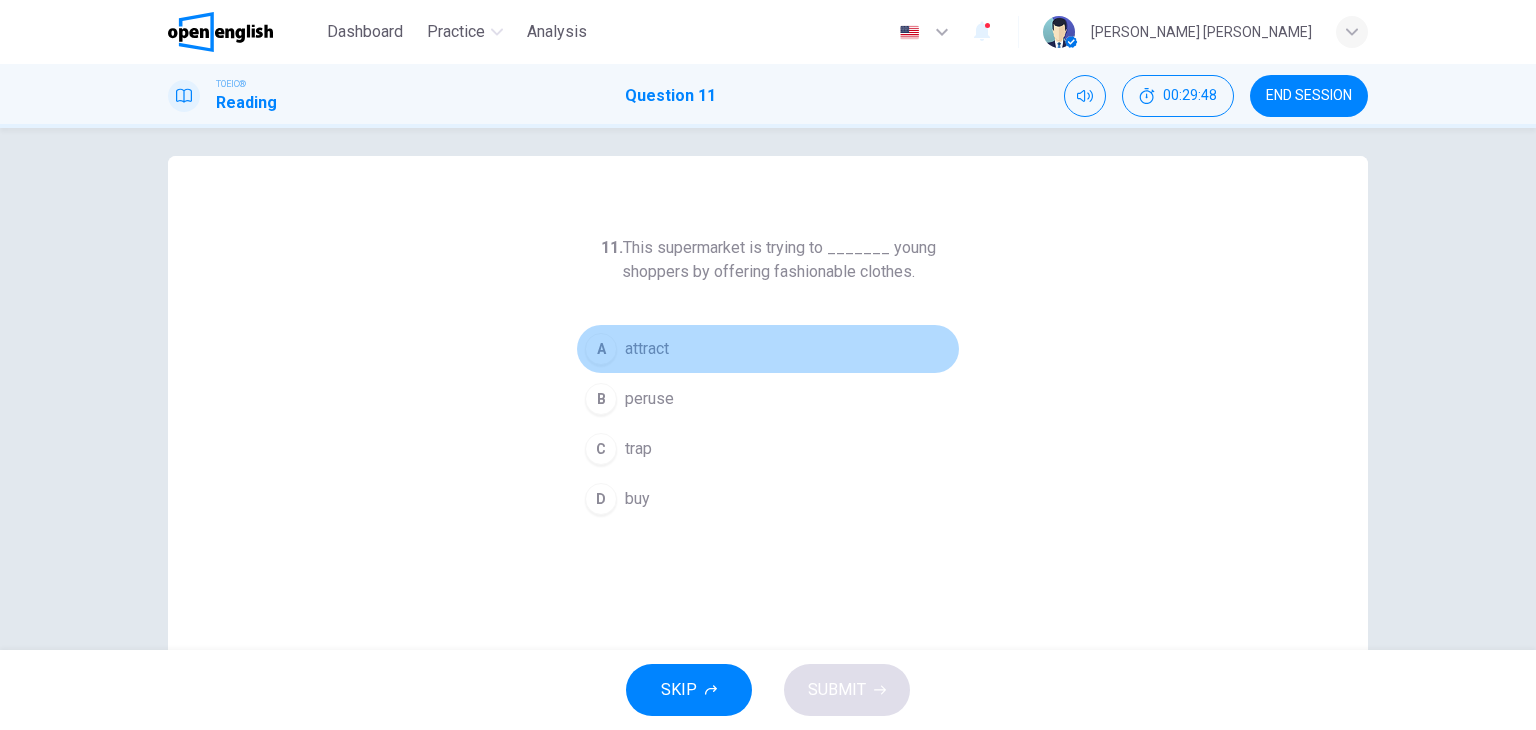 click on "A" at bounding box center (601, 349) 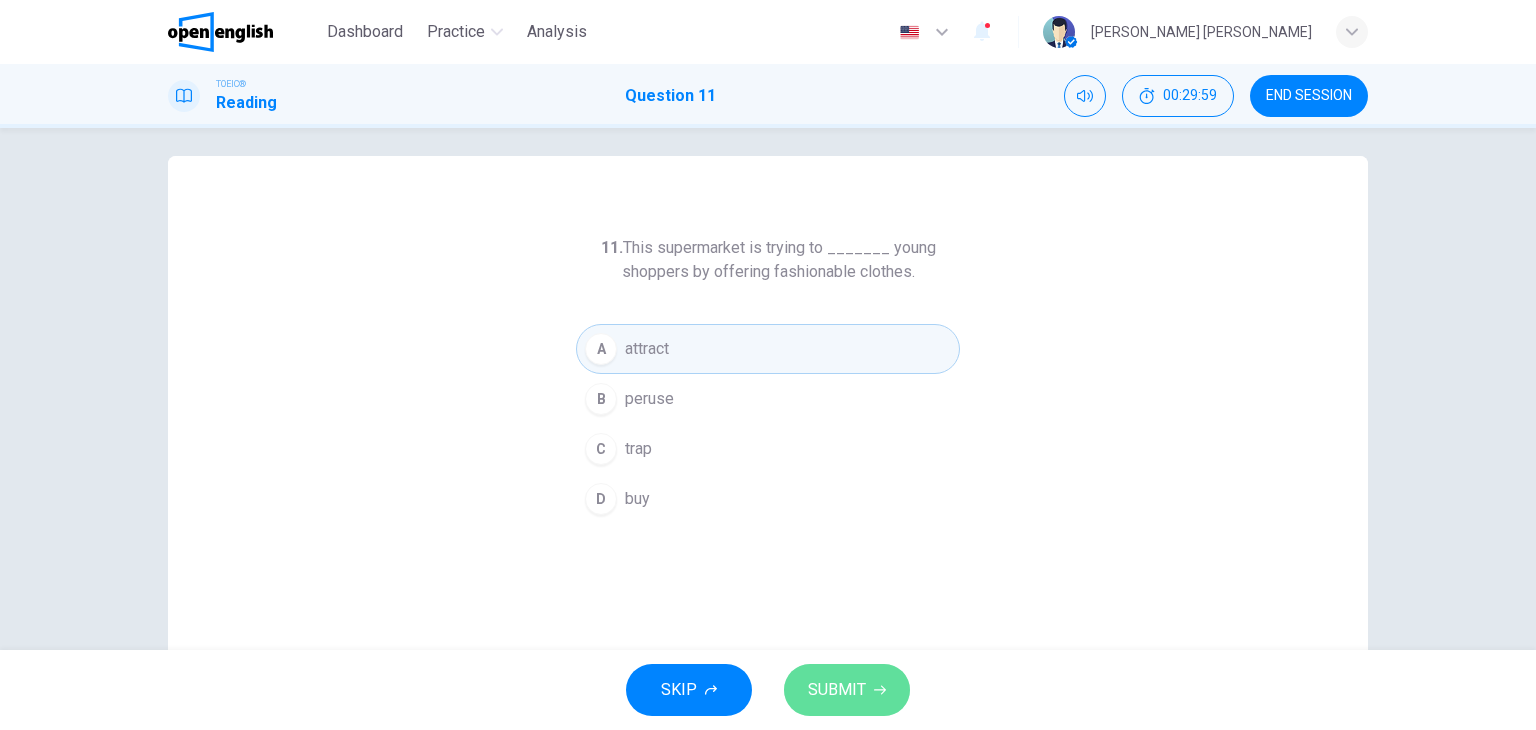 click on "SUBMIT" at bounding box center [837, 690] 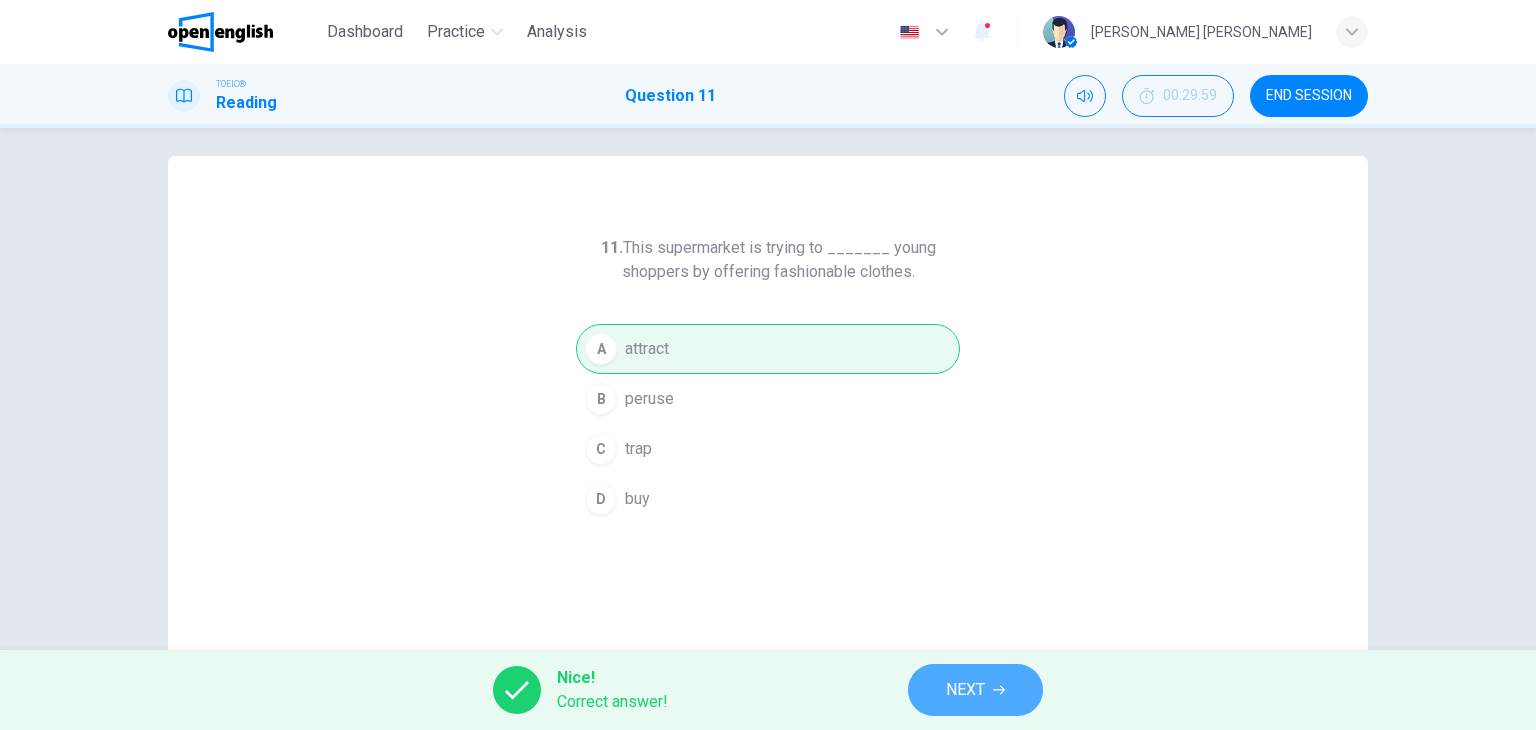 click on "NEXT" at bounding box center [975, 690] 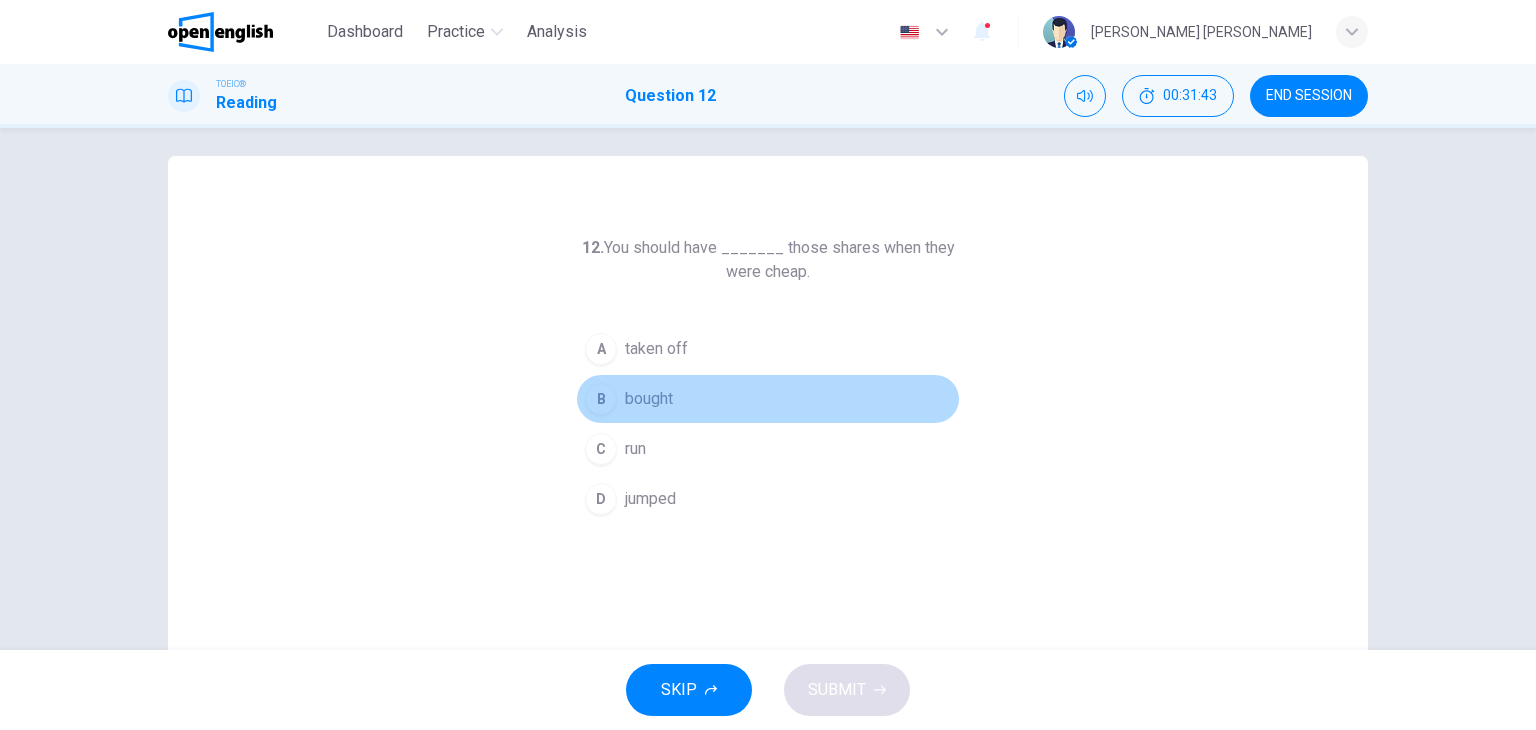 click on "bought" at bounding box center (649, 399) 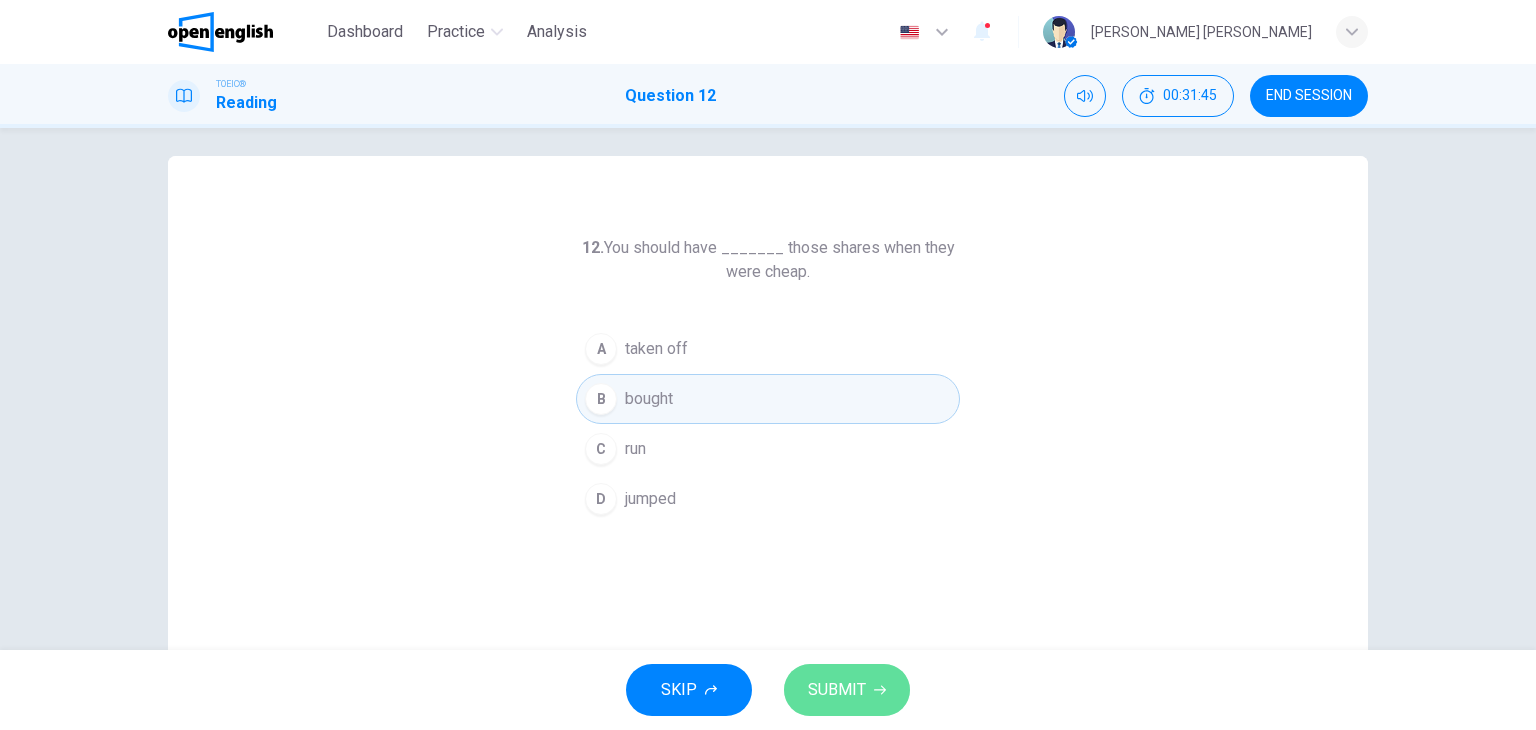 click on "SUBMIT" at bounding box center (847, 690) 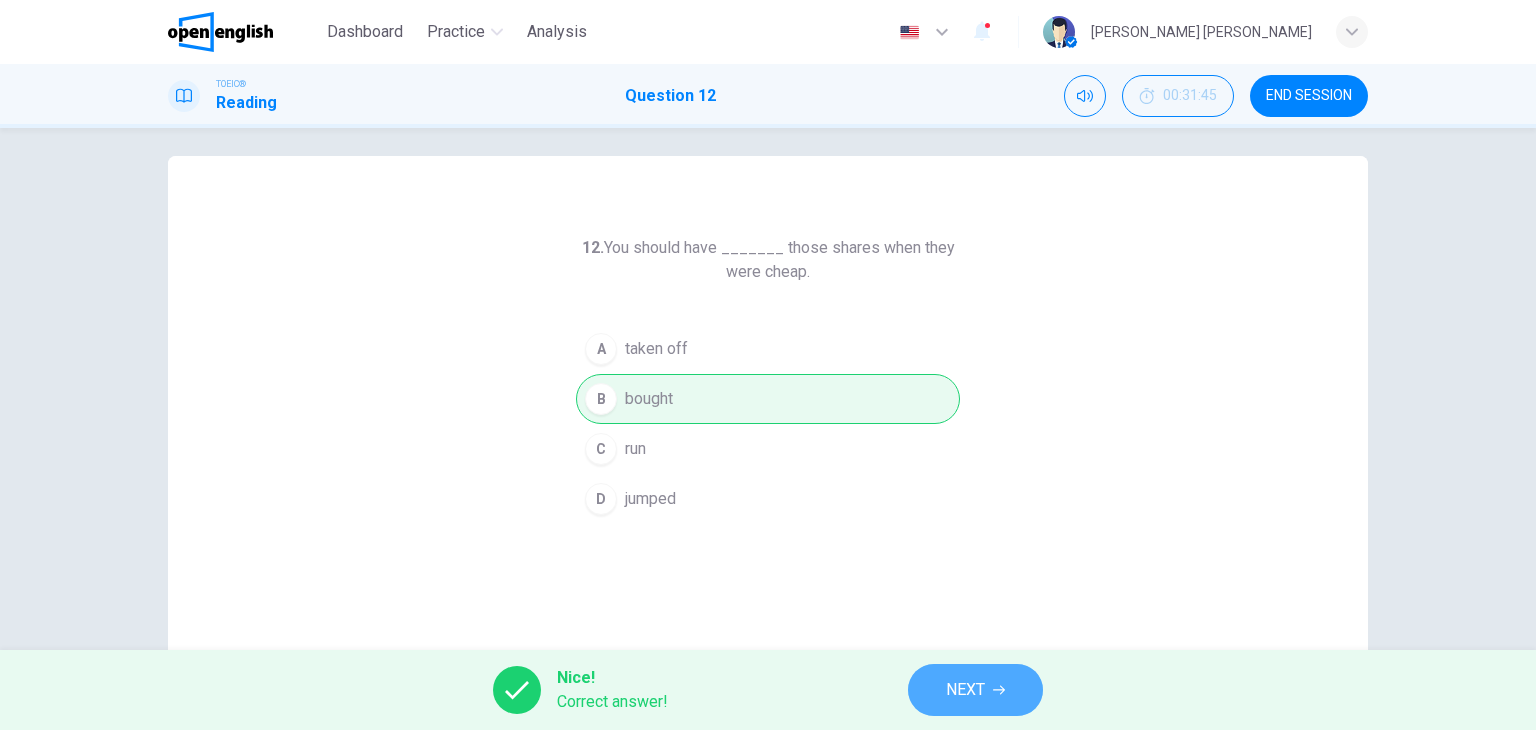 click on "NEXT" at bounding box center (975, 690) 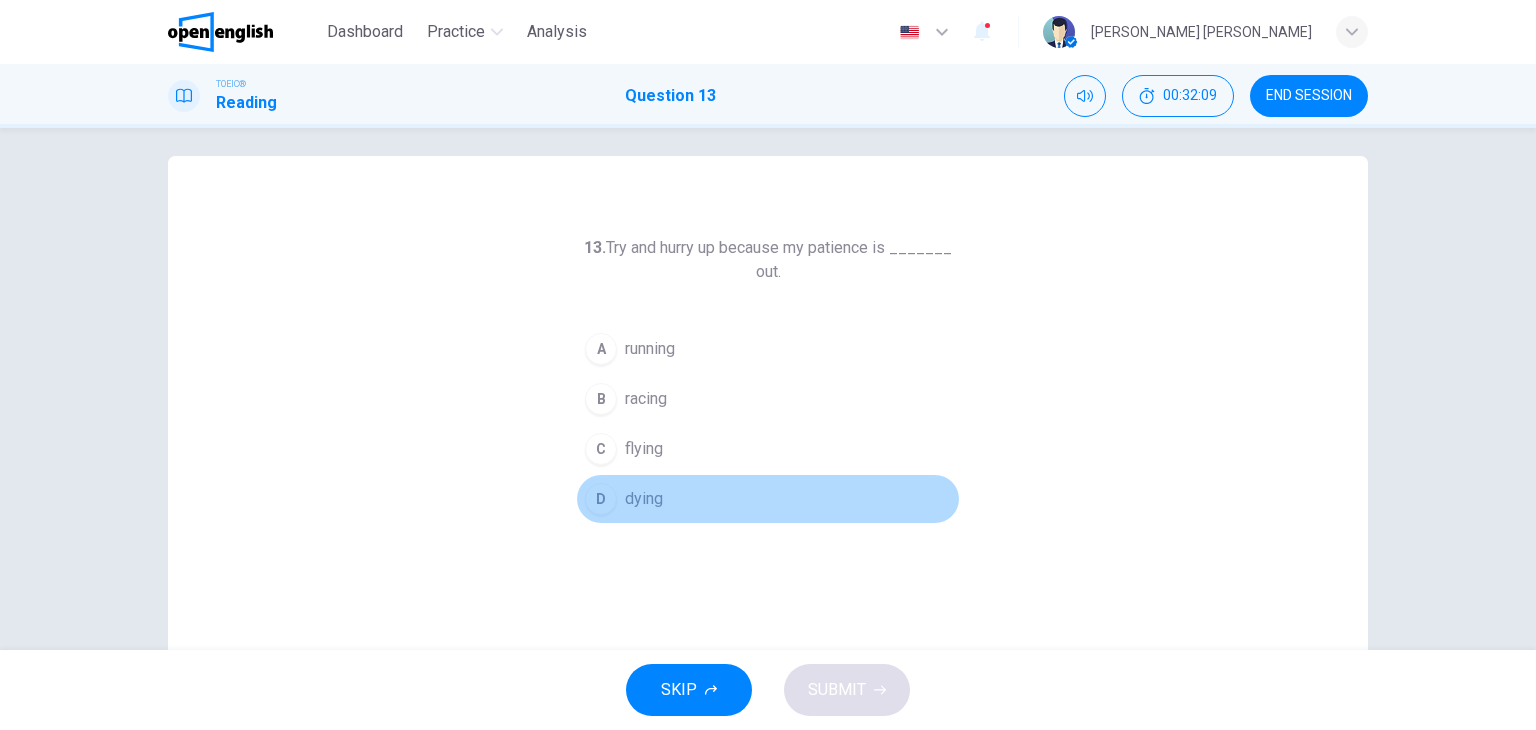 click on "dying" at bounding box center [644, 499] 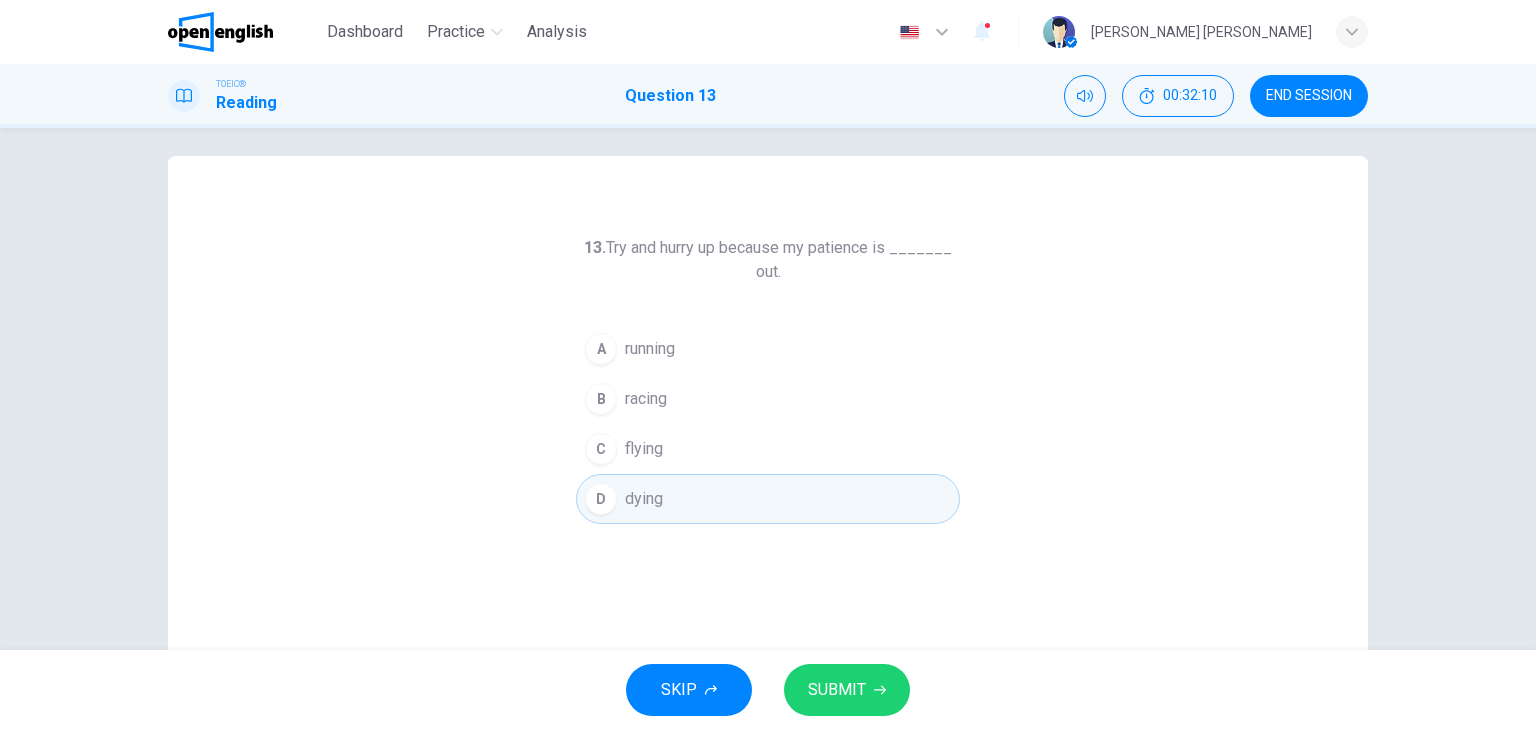 click on "SUBMIT" at bounding box center (837, 690) 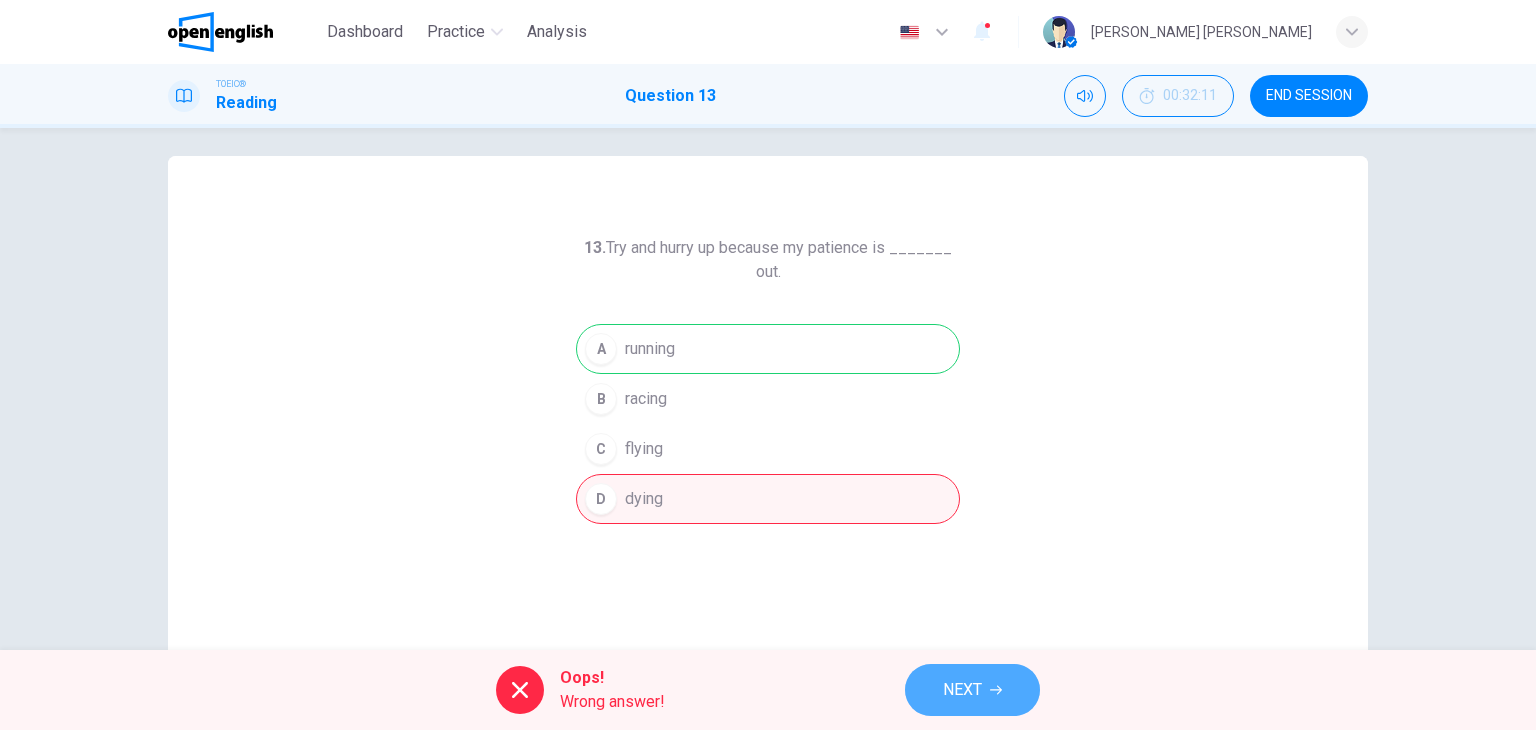 click on "NEXT" at bounding box center (972, 690) 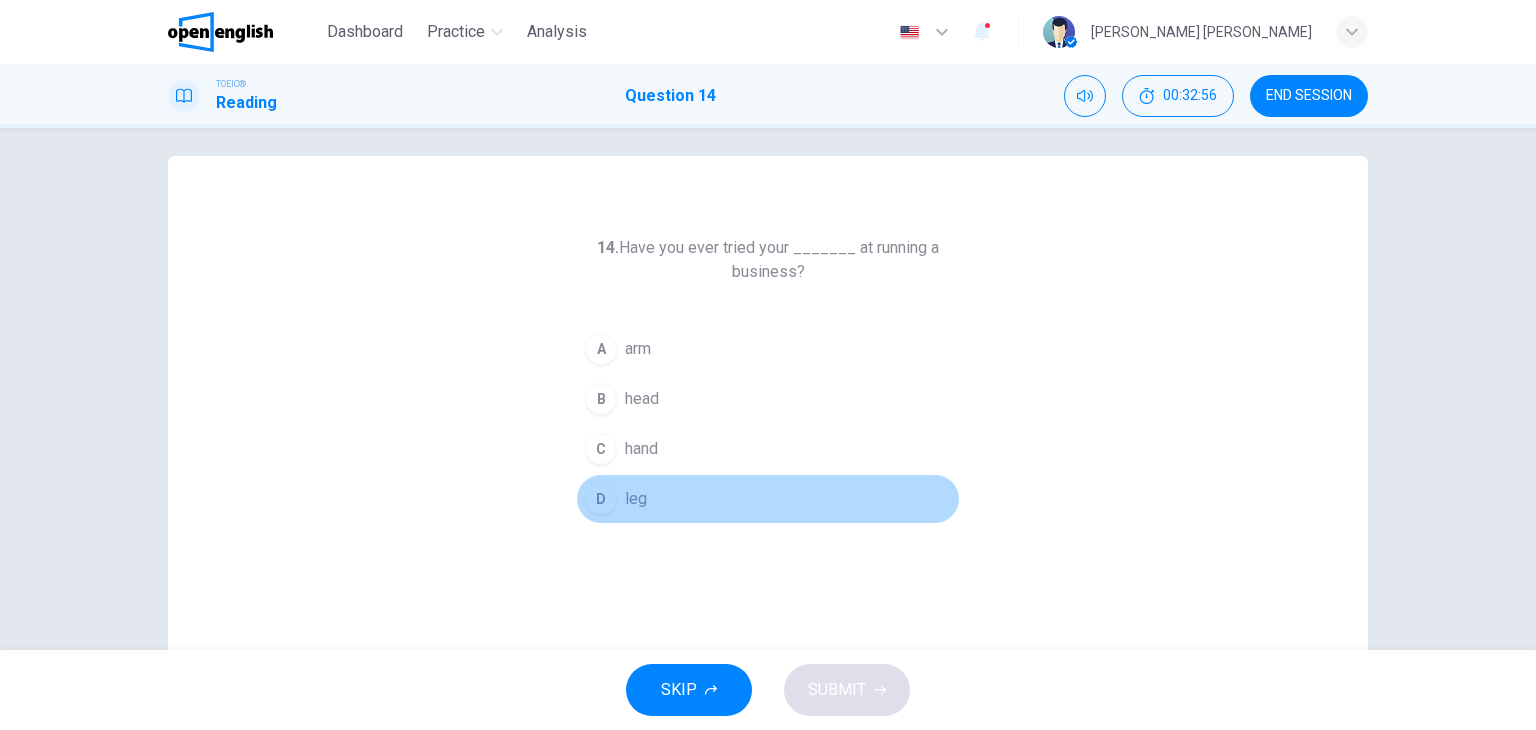 click on "D" at bounding box center [601, 499] 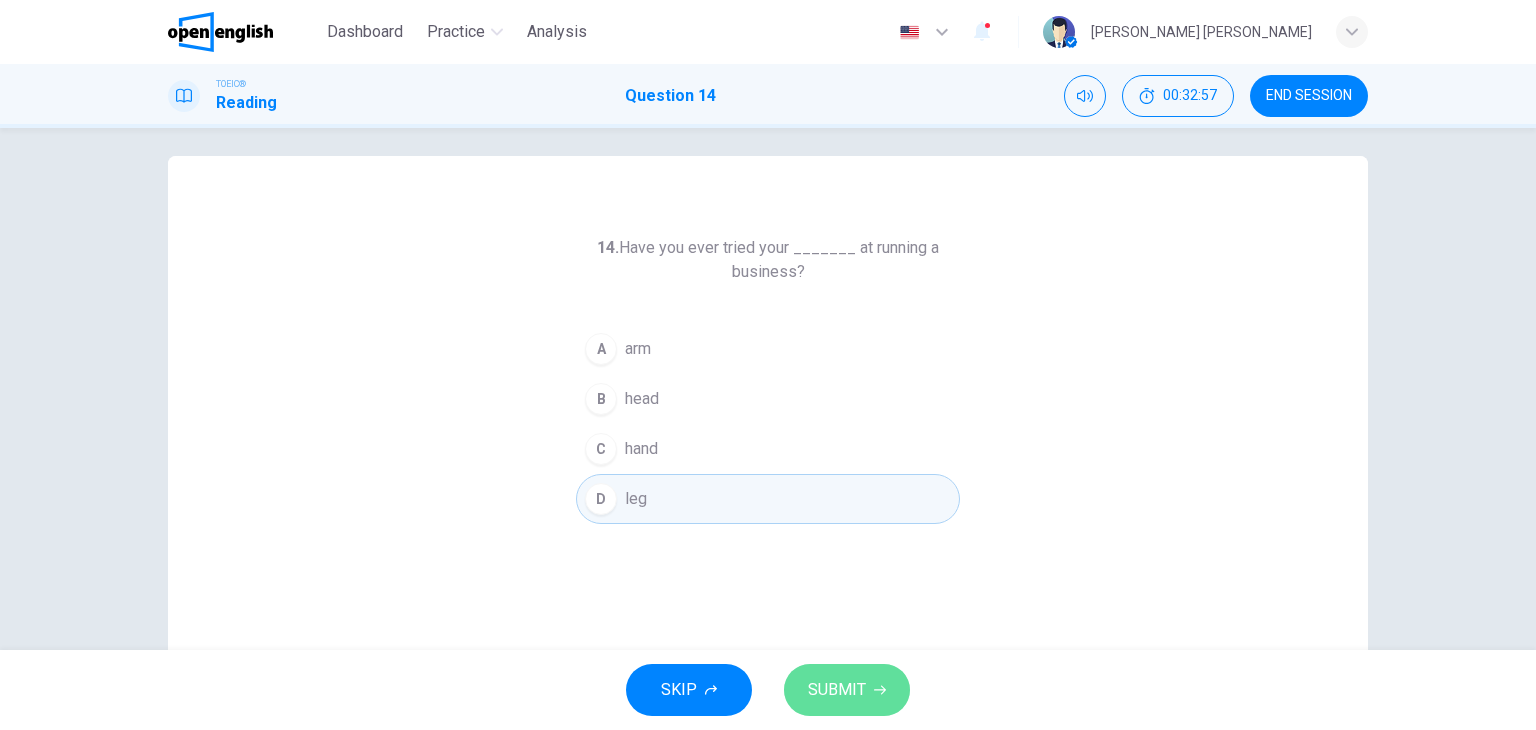click on "SUBMIT" at bounding box center [847, 690] 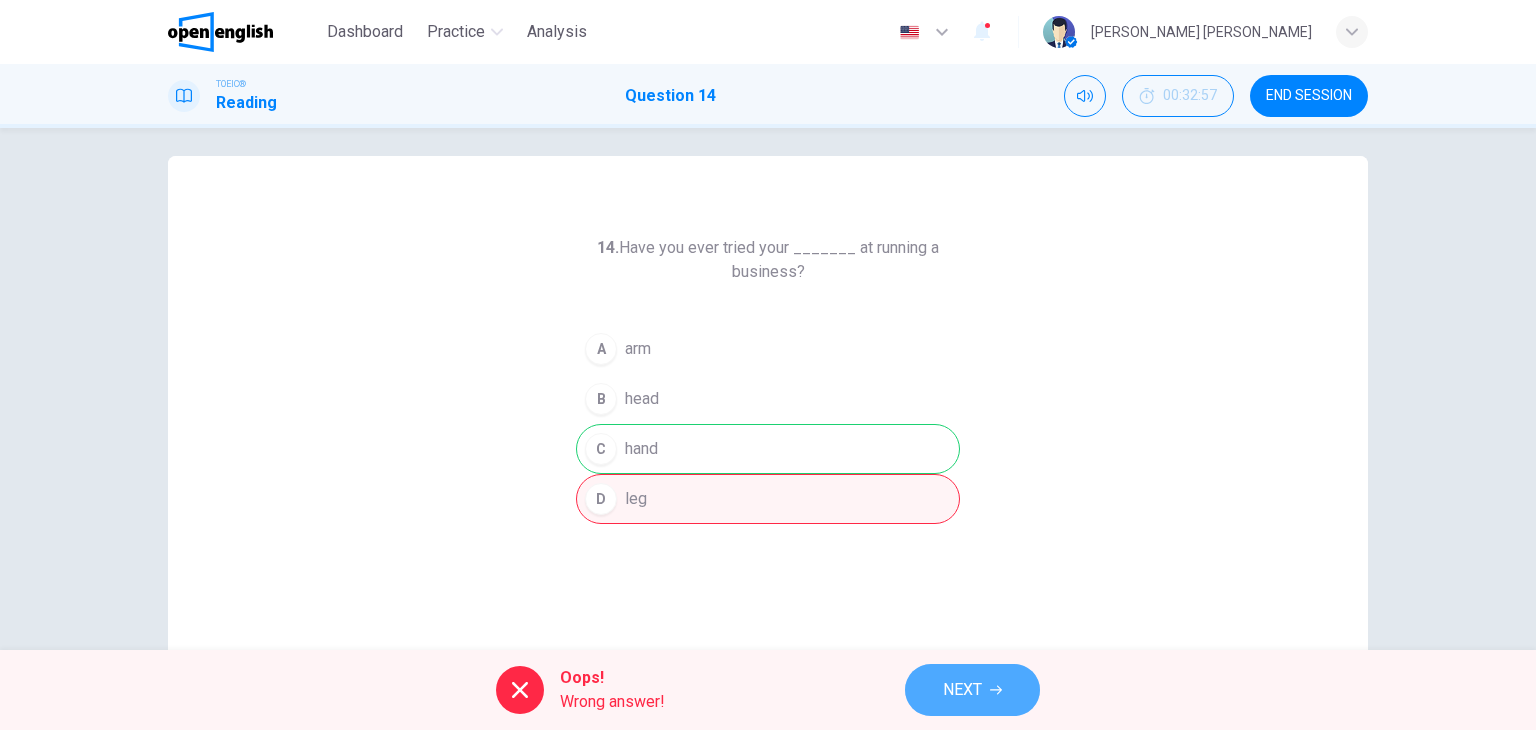 click 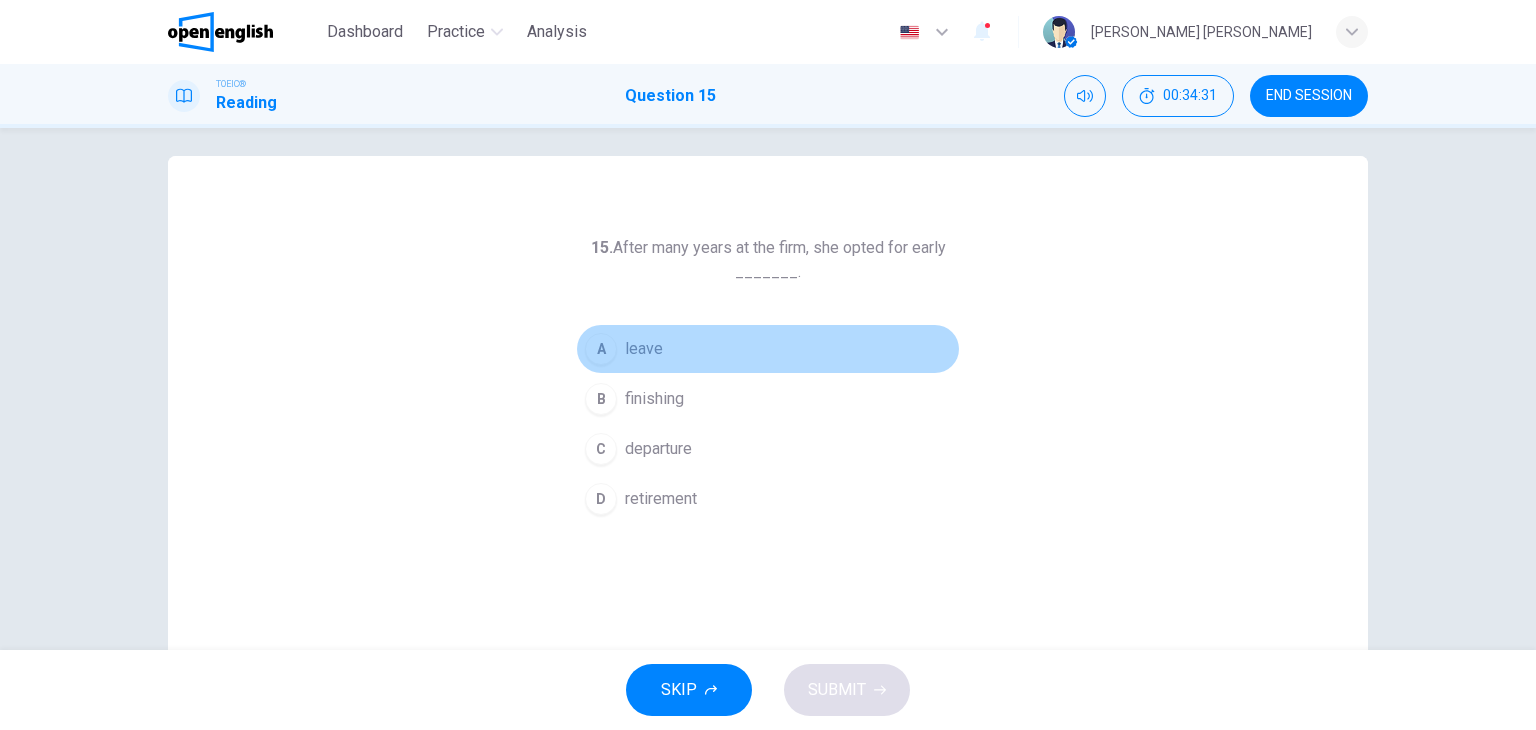click on "A leave" at bounding box center [768, 349] 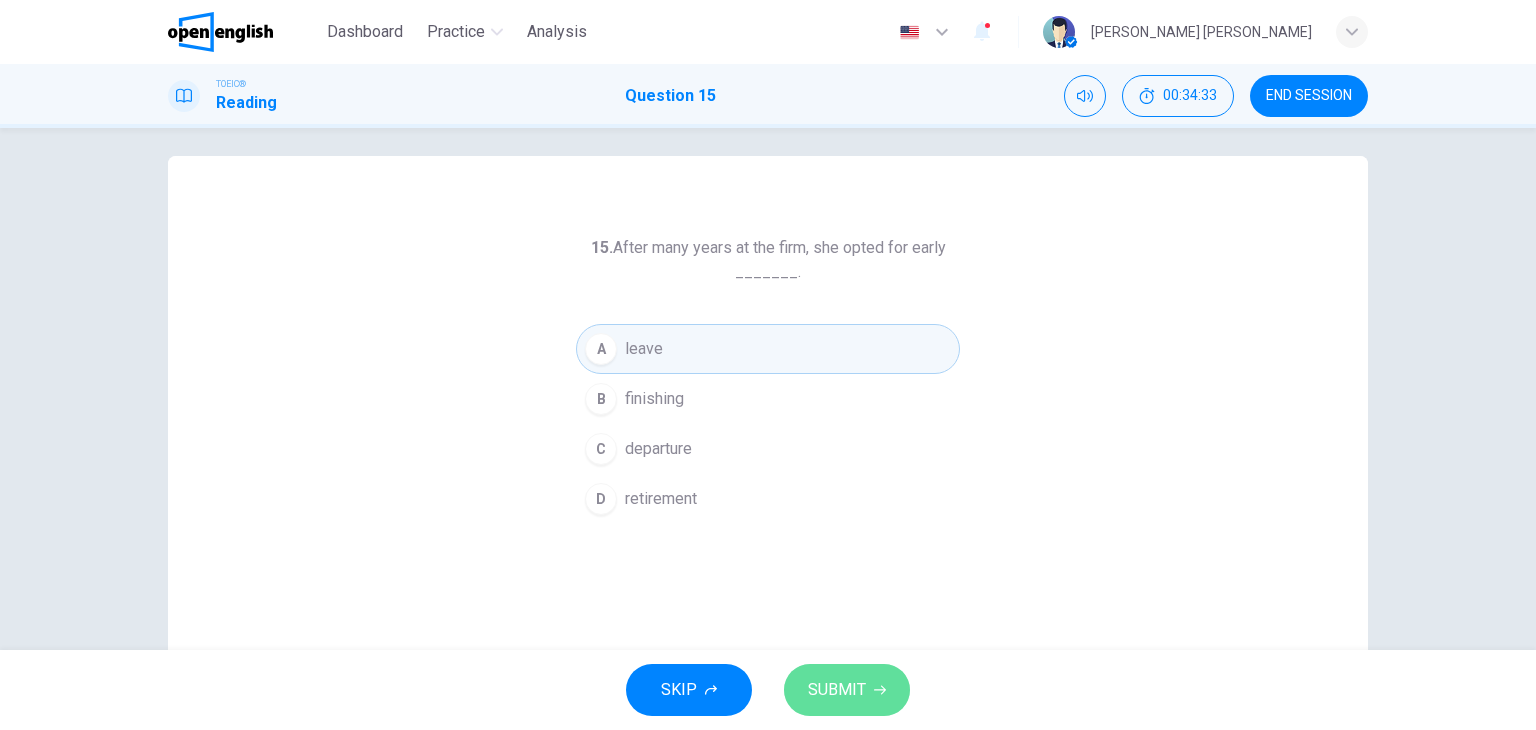 click on "SUBMIT" at bounding box center [837, 690] 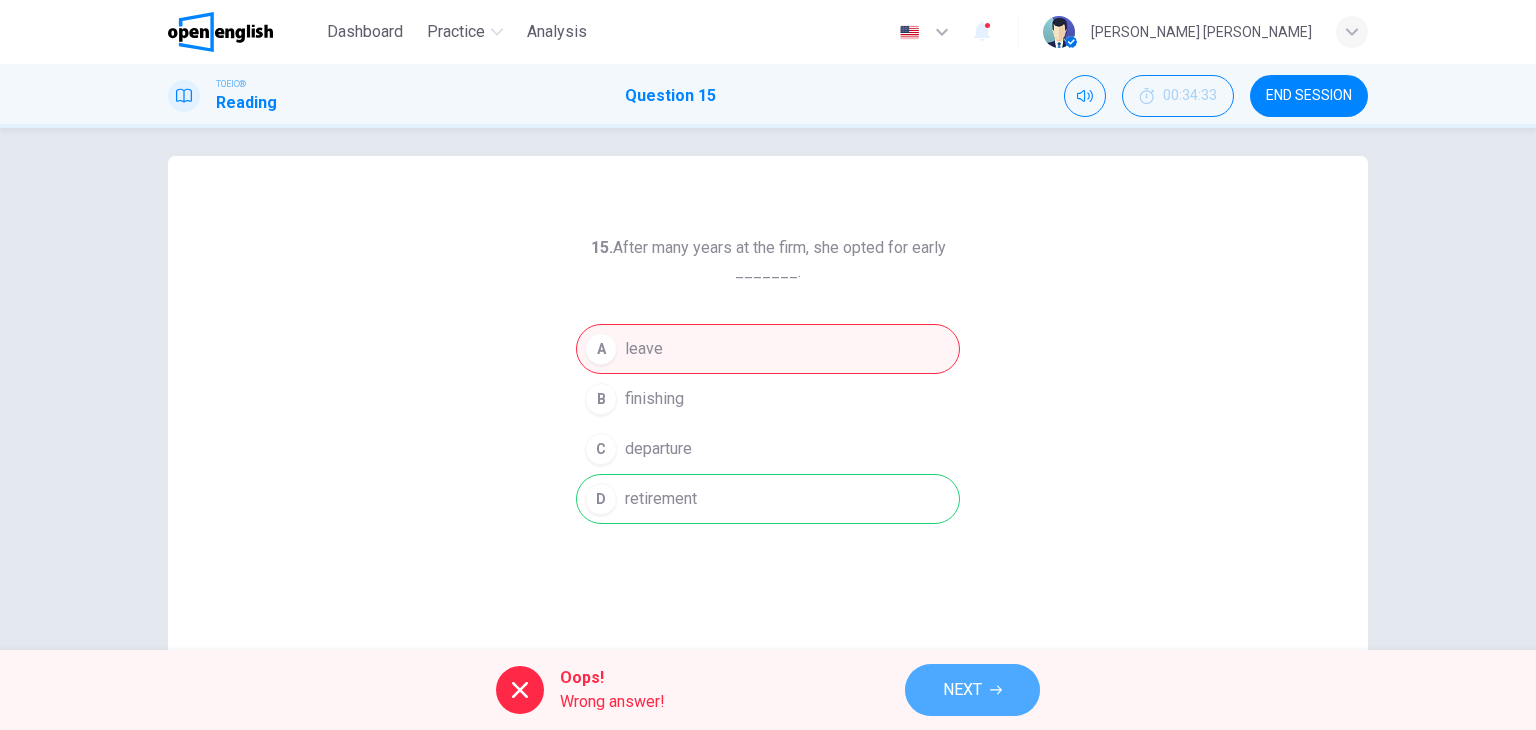 click on "NEXT" at bounding box center [962, 690] 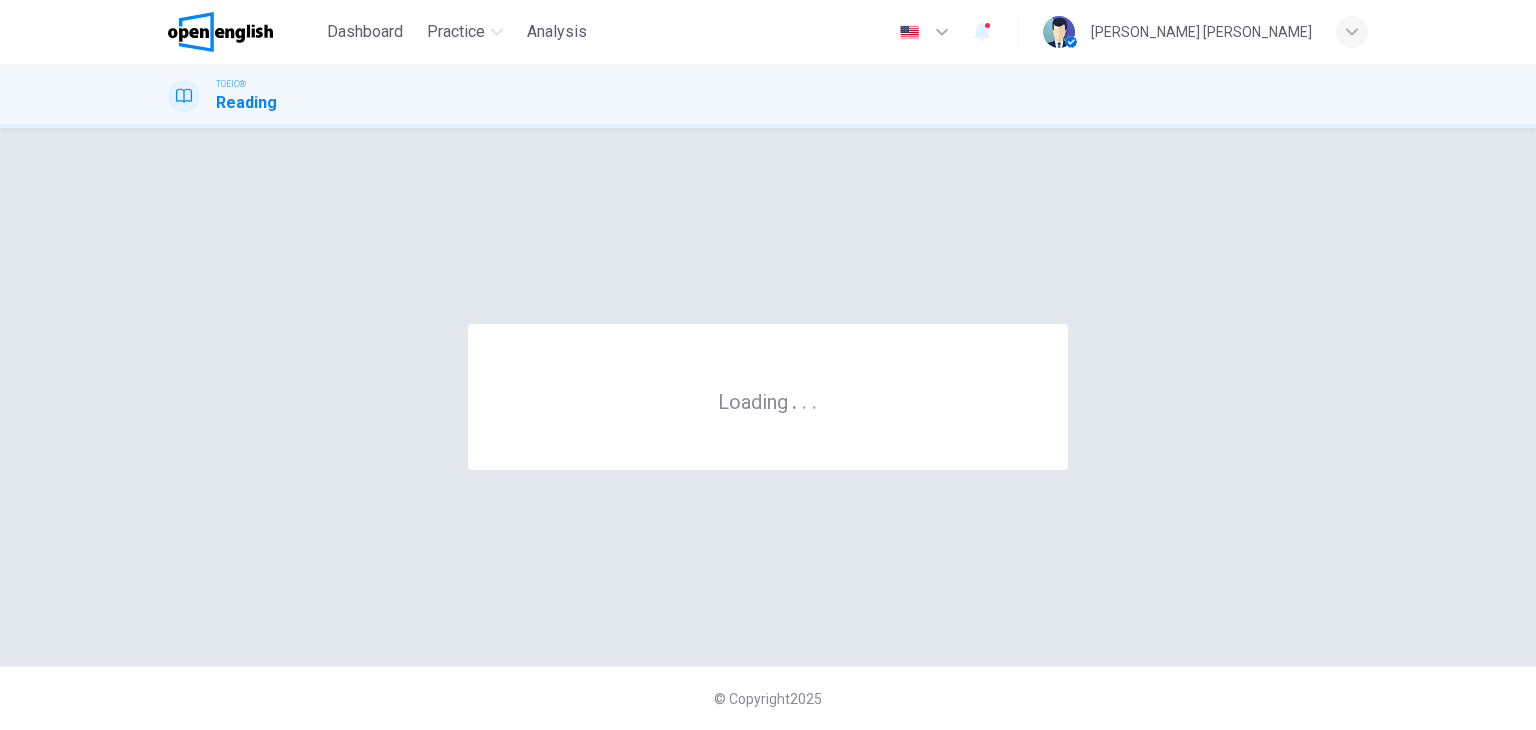 scroll, scrollTop: 0, scrollLeft: 0, axis: both 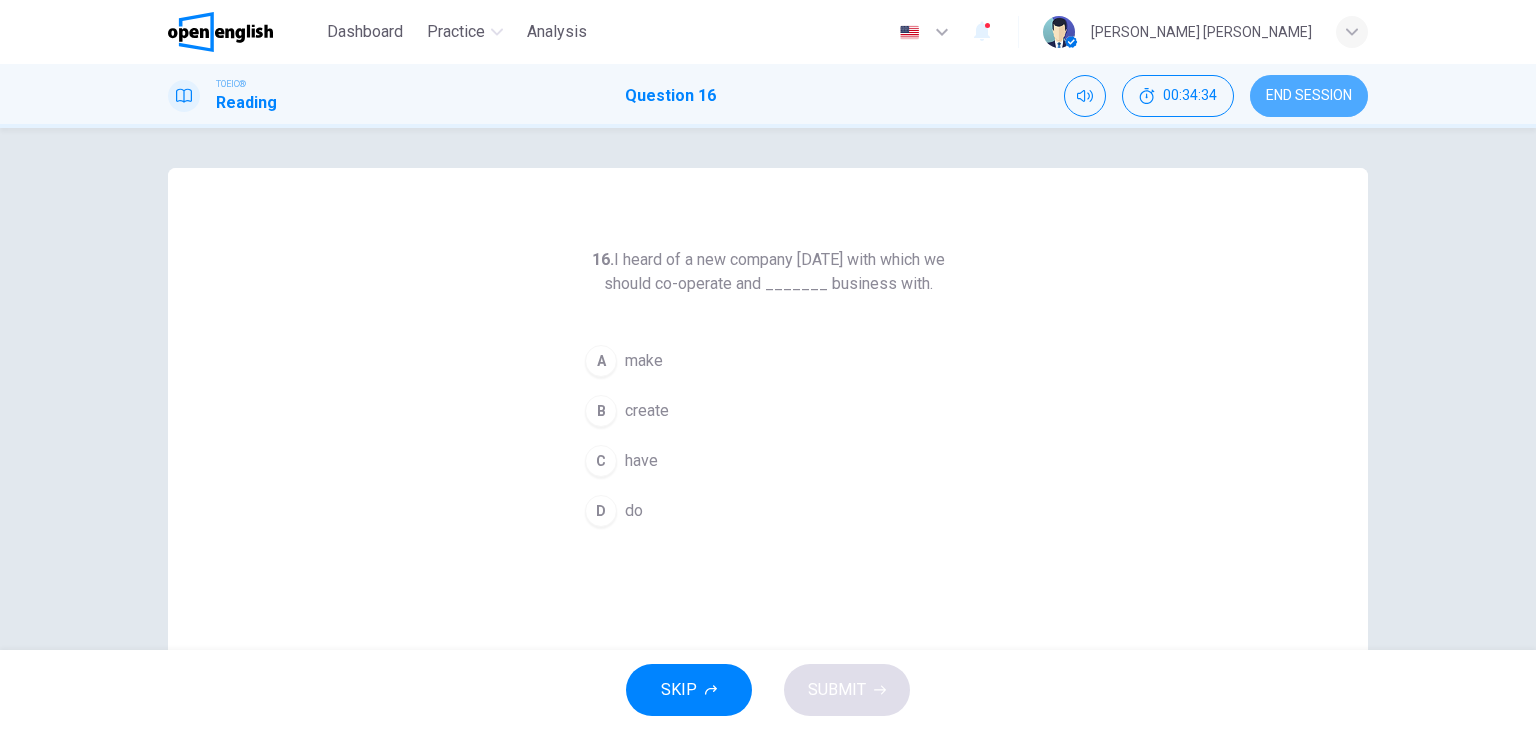 click on "END SESSION" at bounding box center [1309, 96] 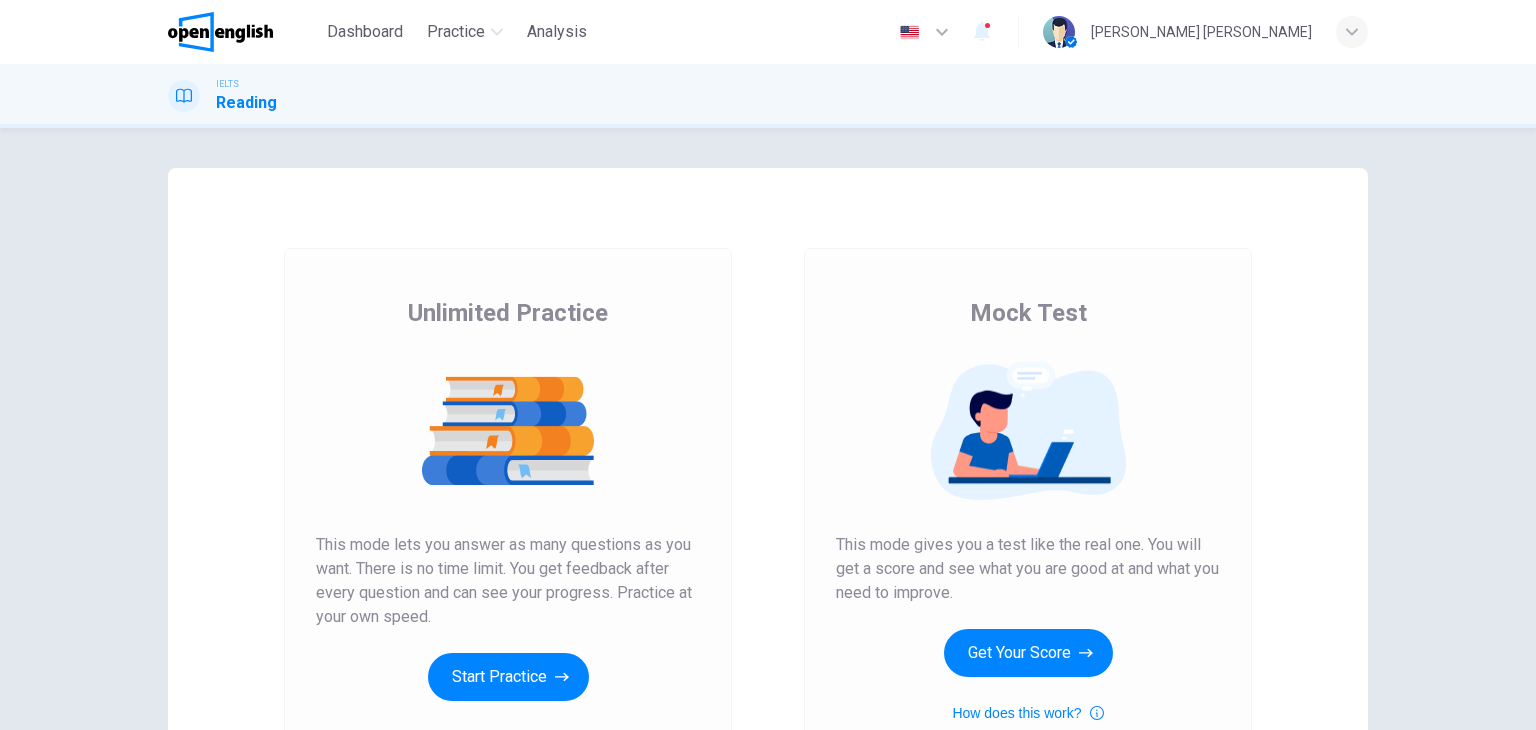 scroll, scrollTop: 0, scrollLeft: 0, axis: both 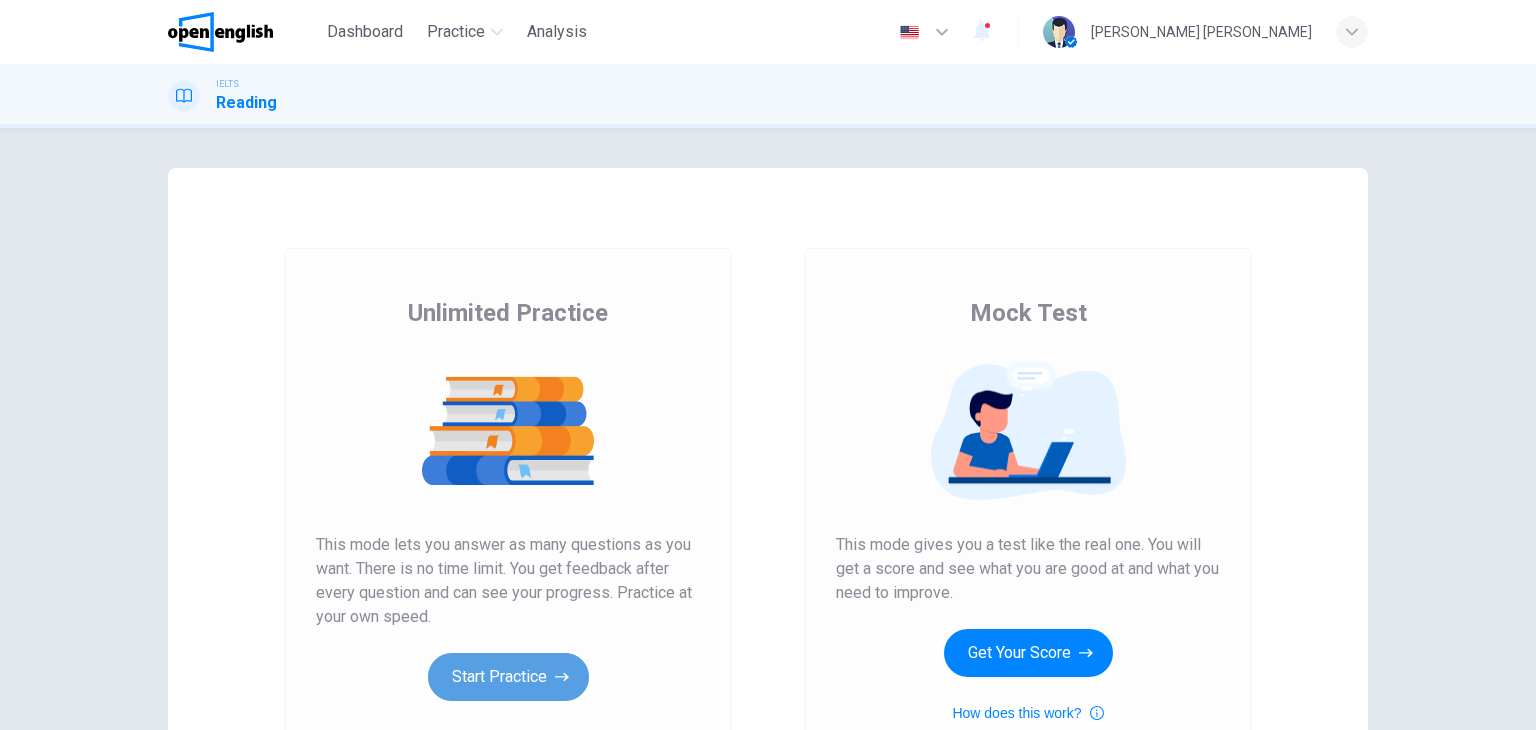 click on "Start Practice" at bounding box center (508, 677) 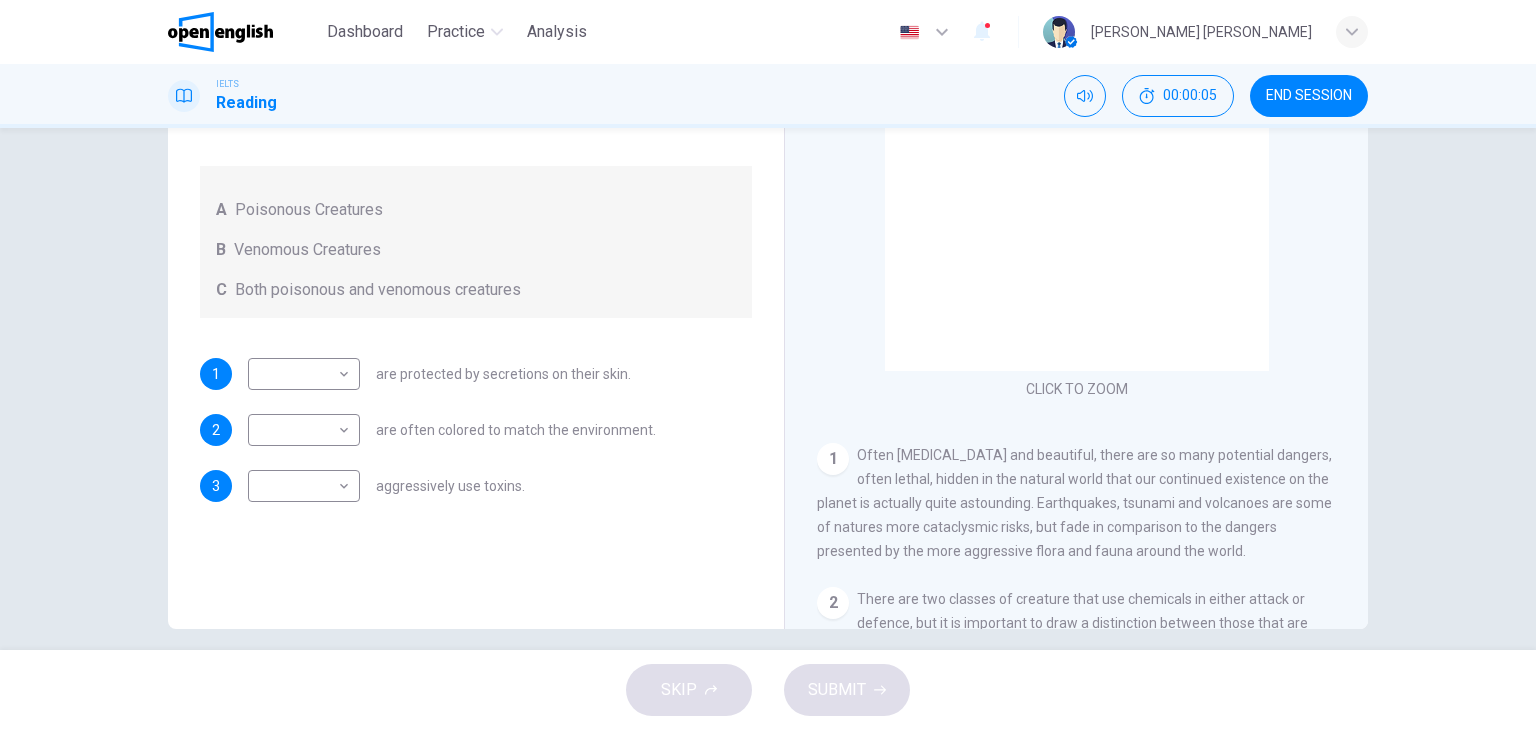 scroll, scrollTop: 235, scrollLeft: 0, axis: vertical 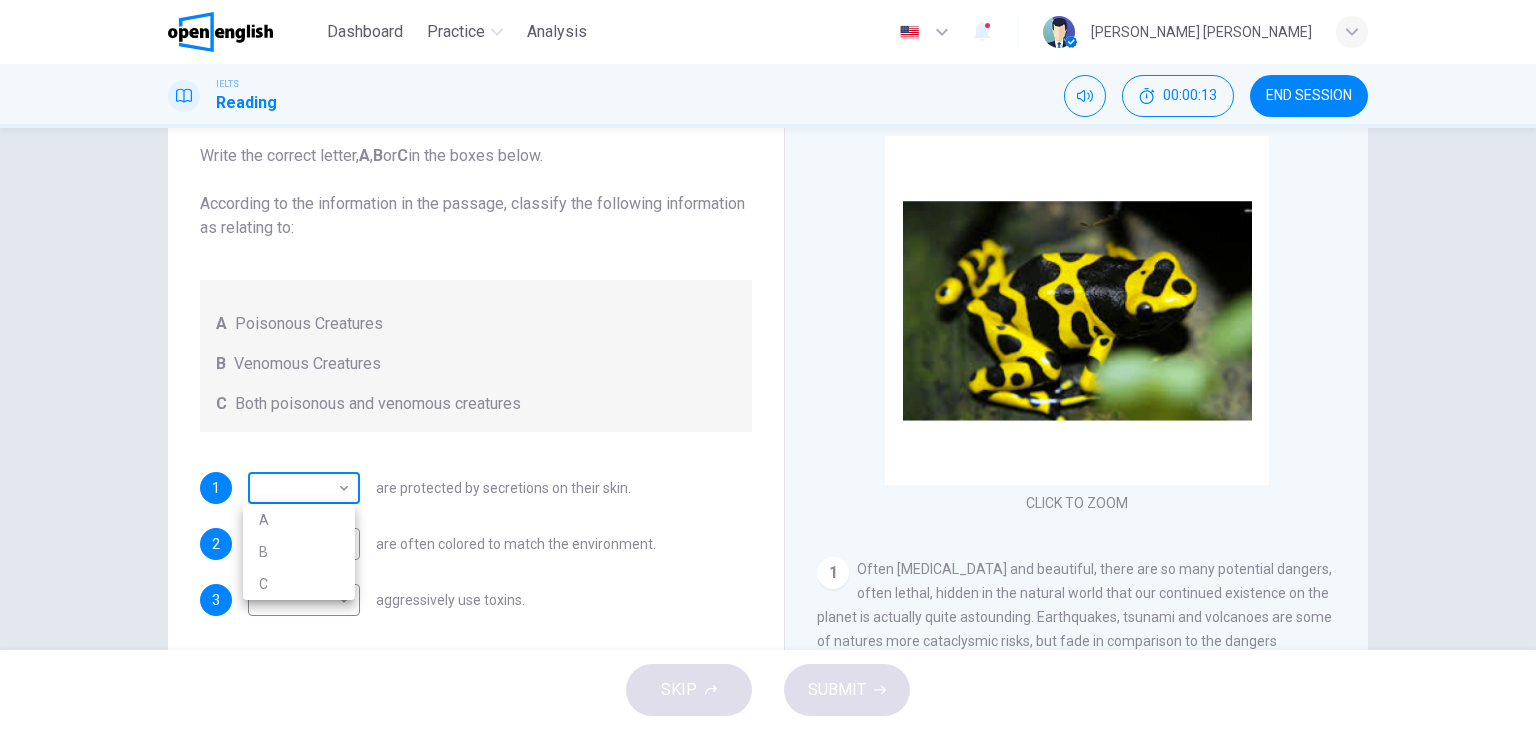 click on "This site uses cookies, as explained in our  Privacy Policy . If you agree to the use of cookies, please click the Accept button and continue to browse our site.   Privacy Policy Accept Dashboard Practice Analysis English ** ​ [PERSON_NAME] [PERSON_NAME] IELTS Reading 00:00:13 END SESSION Questions 1 - 3 Write the correct letter,  A ,  B  or  C  in the boxes below.
According to the information in the passage, classify the following information
as relating to: A Poisonous Creatures B Venomous Creatures C Both poisonous and venomous creatures 1 ​ ​ are protected by secretions on their skin. 2 ​ ​ are often colored to match the environment. 3 ​ ​ aggressively use toxins. Poisonous Animals CLICK TO ZOOM Click to Zoom 1 2 3 4 5 6 SKIP SUBMIT Open English - Online English Dashboard Practice Analysis Notifications 1 © Copyright  2025 A B C" at bounding box center [768, 365] 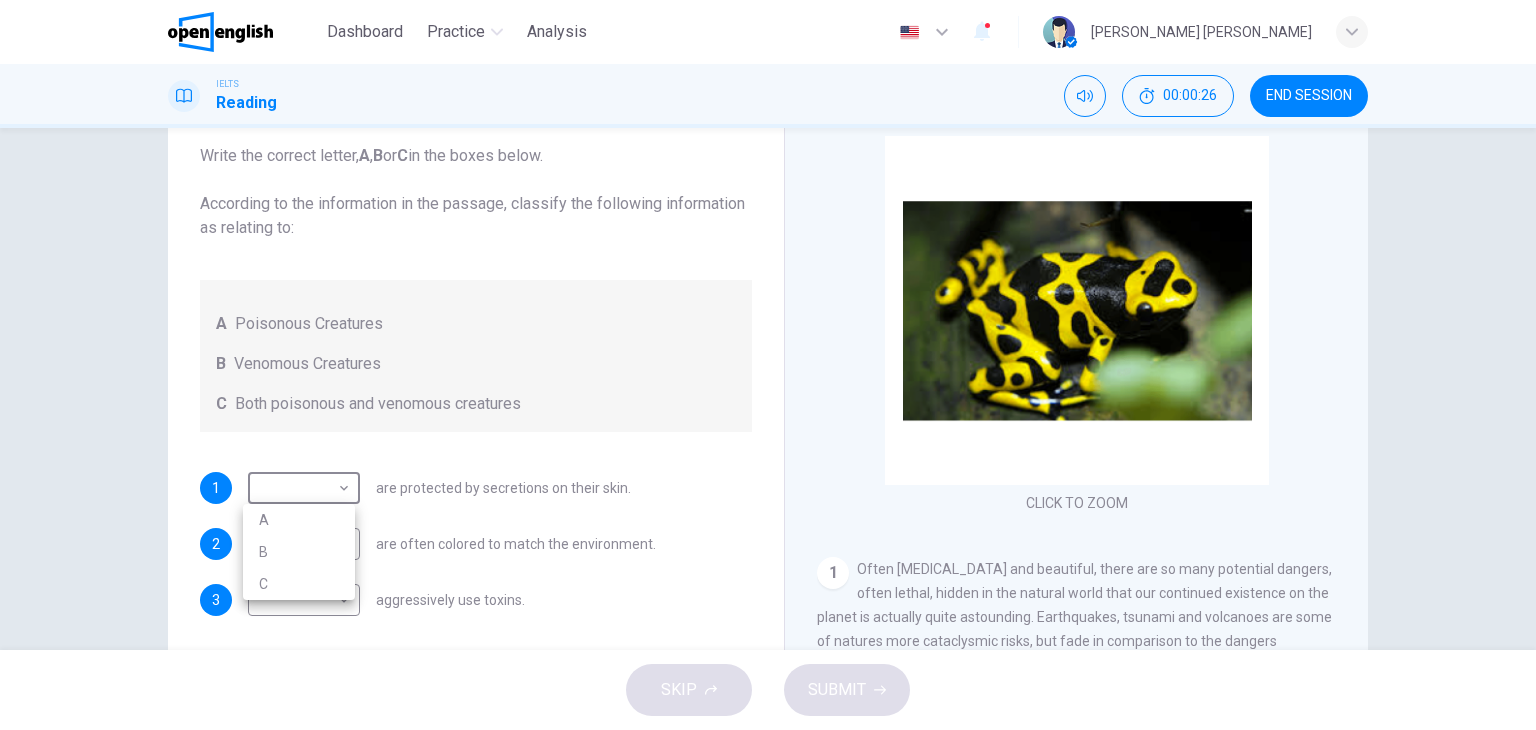 click at bounding box center [768, 365] 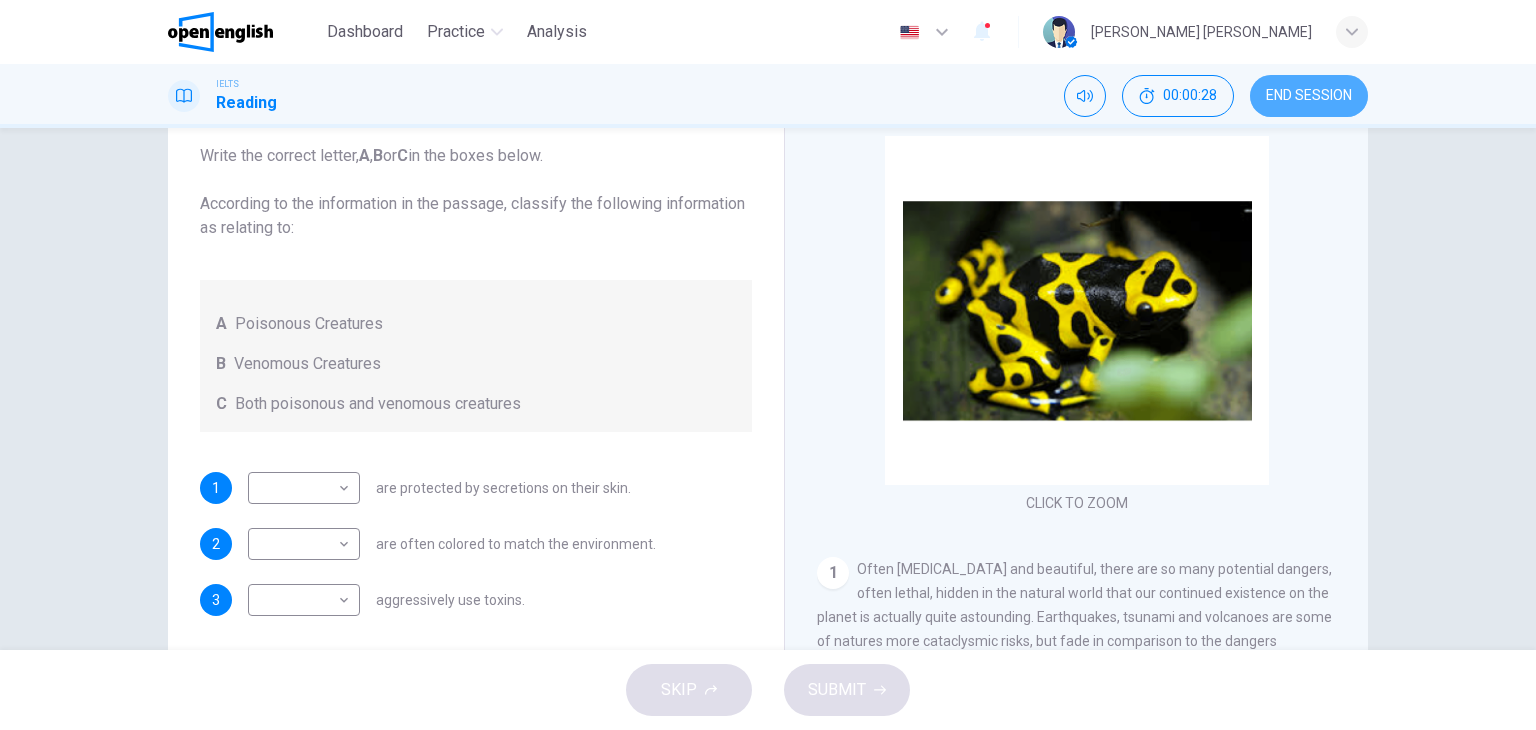click on "END SESSION" at bounding box center [1309, 96] 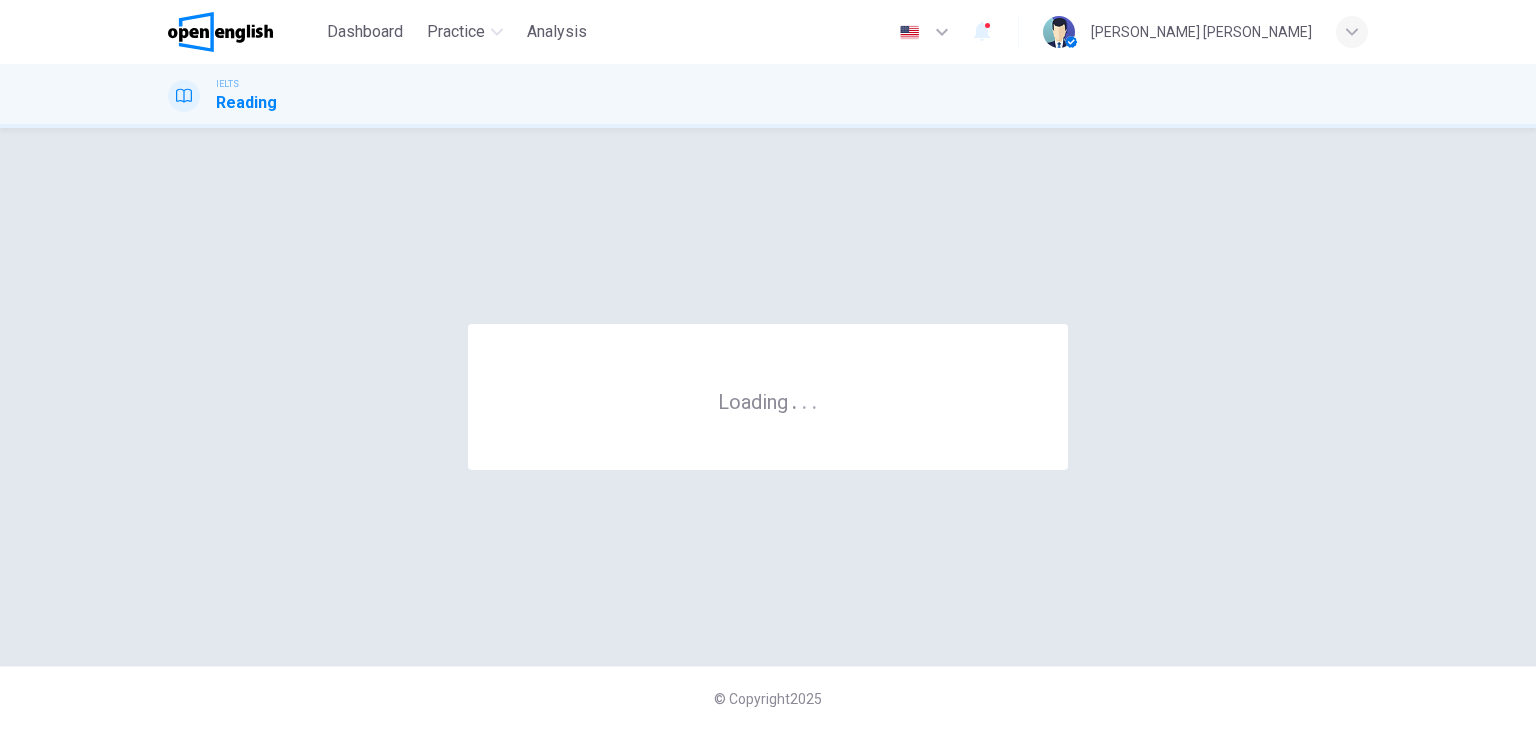 scroll, scrollTop: 0, scrollLeft: 0, axis: both 